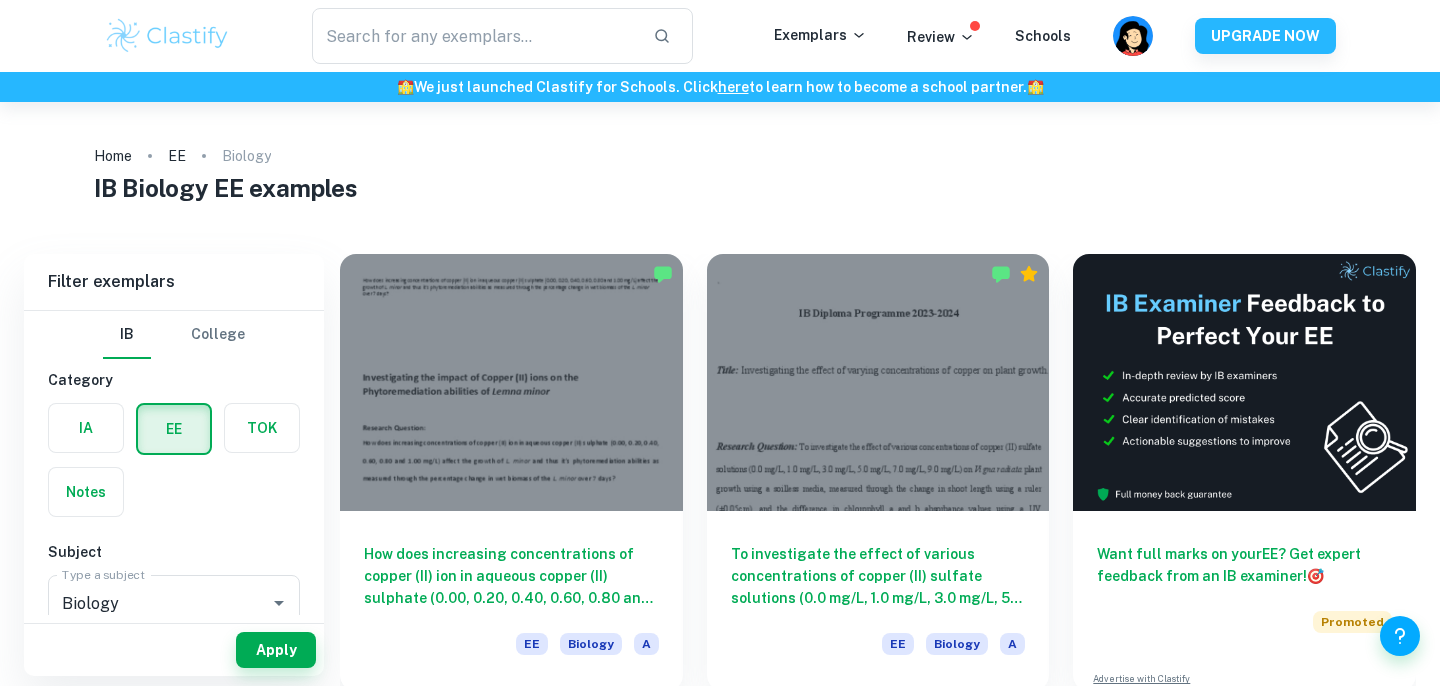 scroll, scrollTop: 0, scrollLeft: 0, axis: both 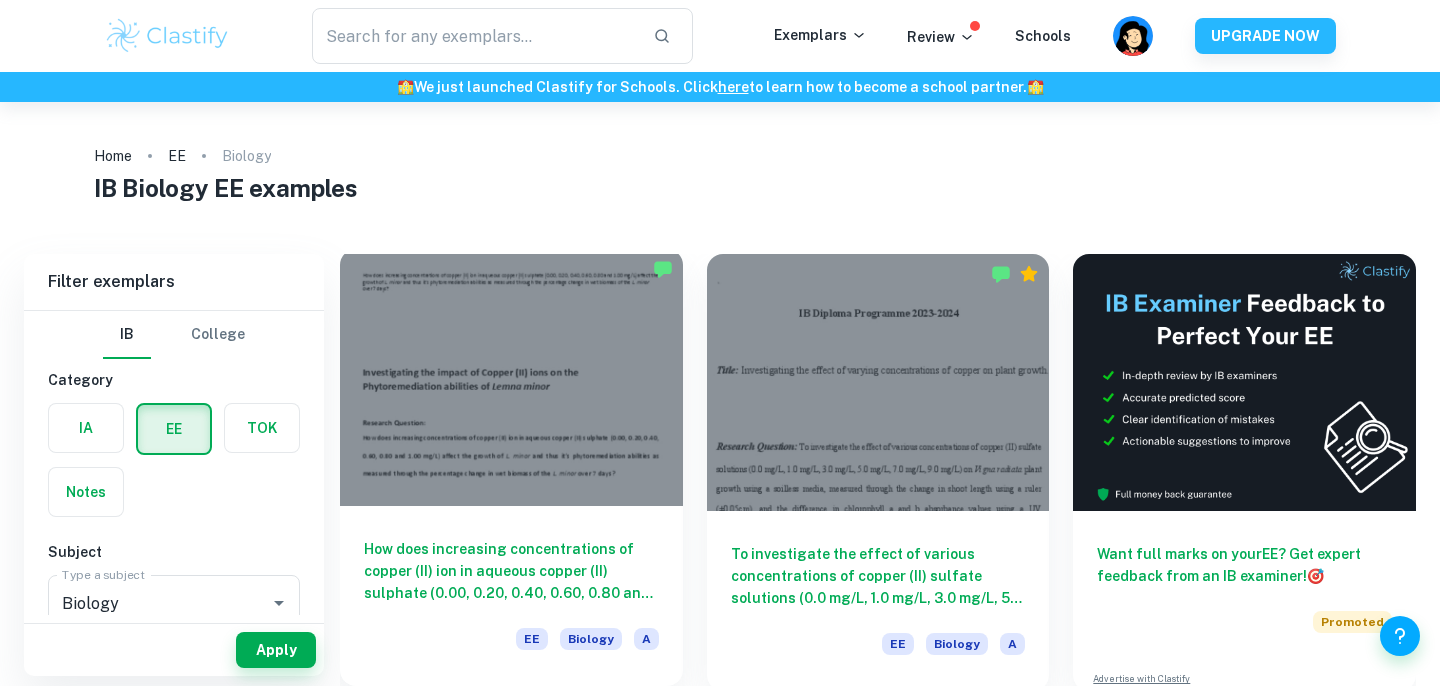 click on "How does increasing concentrations of copper (II) ion in aqueous copper (II) sulphate (0.00, 0.20, 0.40, 0.60, 0.80 and 1.00 mg/L) affect the growth of [PERSON_NAME] and thus it’s phytoremediation abilities as measured through the percentage change in wet biomass of the [PERSON_NAME] over 7 days?" at bounding box center [511, 571] 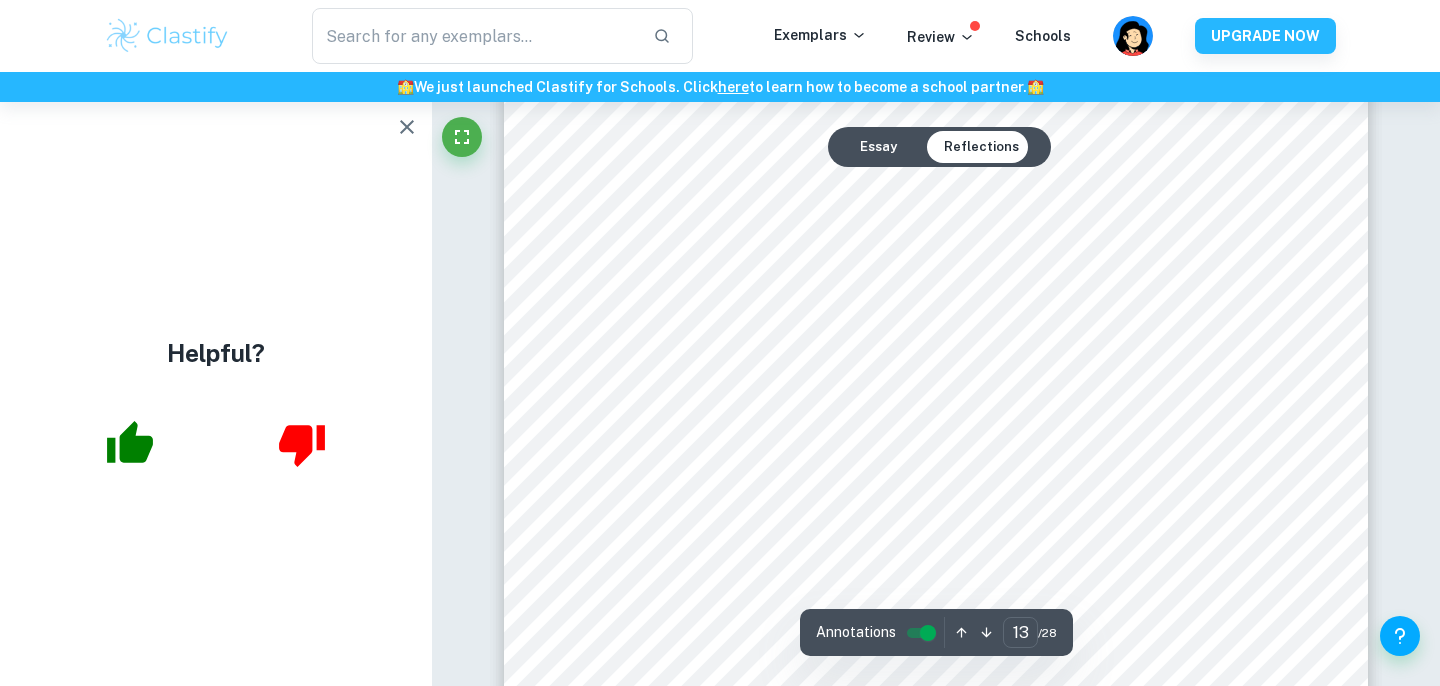 scroll, scrollTop: 14113, scrollLeft: 0, axis: vertical 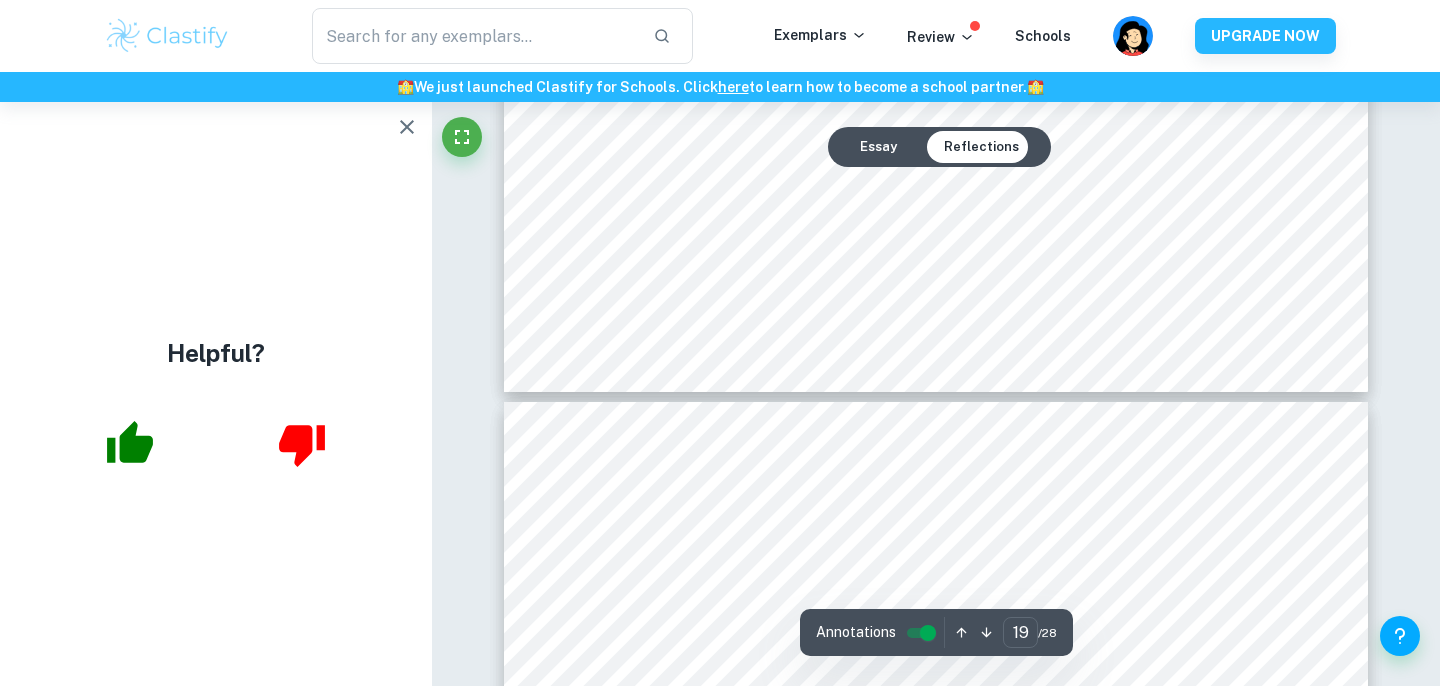 type on "20" 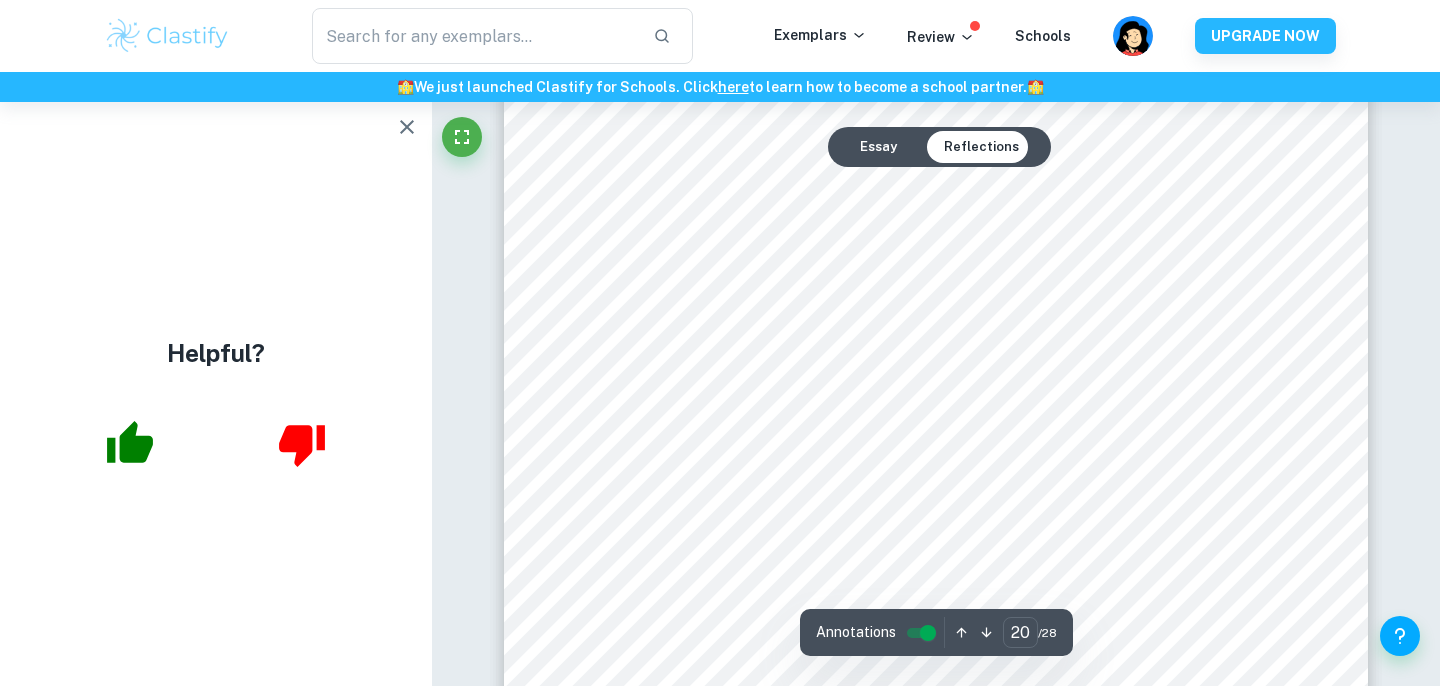 scroll, scrollTop: 22325, scrollLeft: 0, axis: vertical 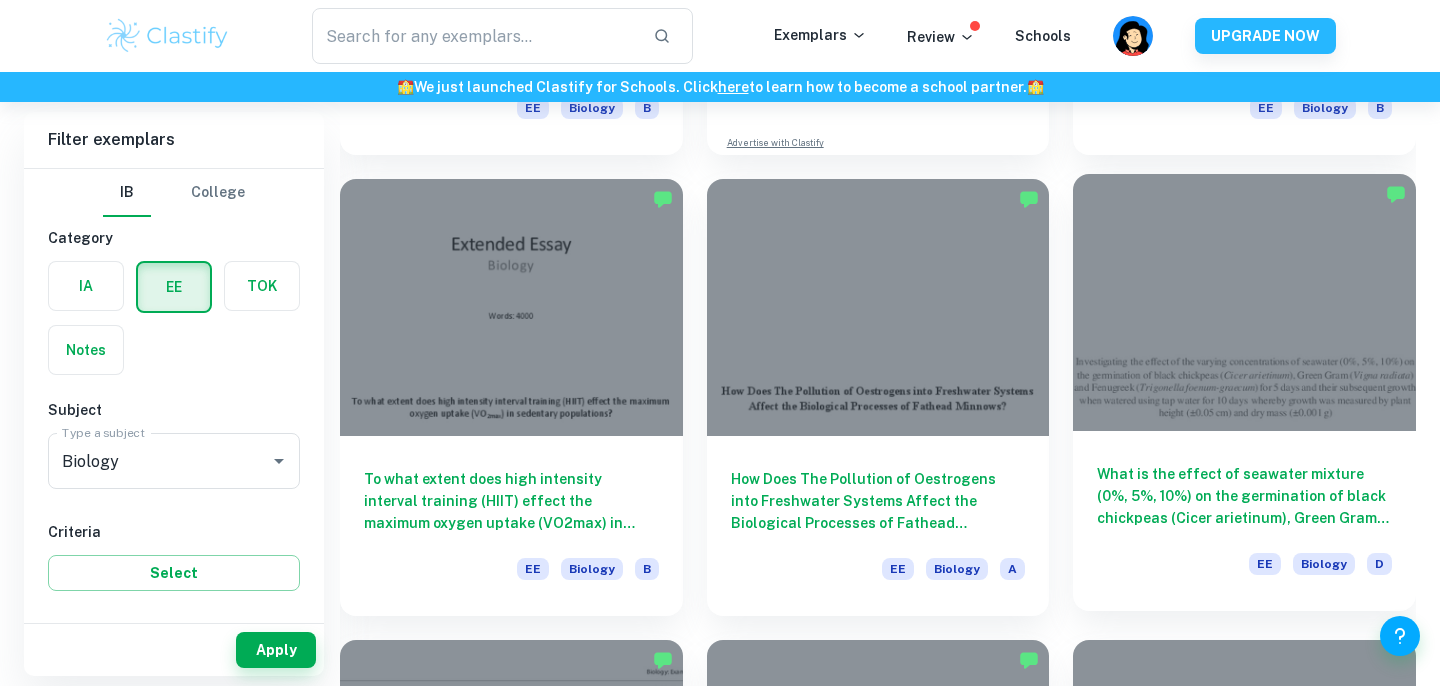 click on "What is the effect of seawater mixture (0%, 5%, 10%) on the germination of black chickpeas (Cicer arietinum), Green Gram (Vigna radiata) and Fenugreek (Trigonella foenum-graecum) for 5 days and their subsequent growth when watered using tap water for 10 days where growth was measured by plant height (±0.05 cm) and dry mass (±0.001 g)?" at bounding box center [1244, 496] 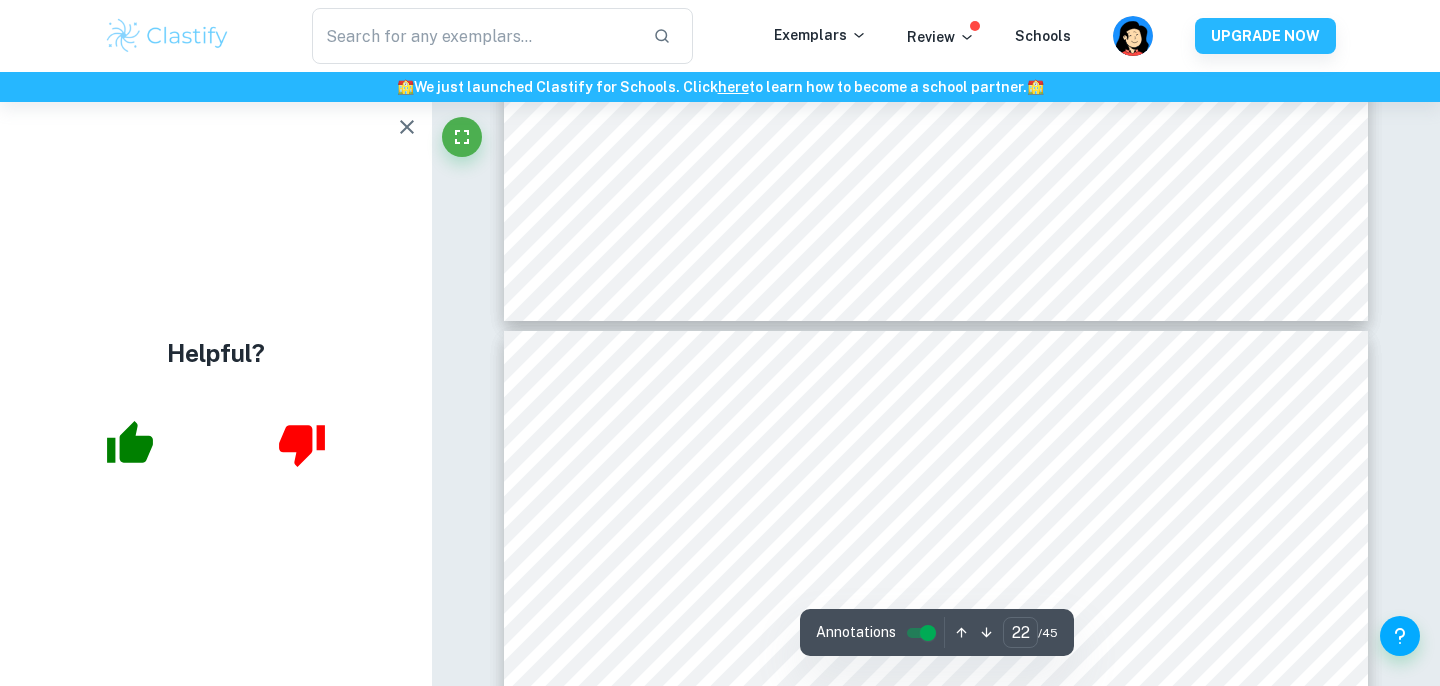 scroll, scrollTop: 26901, scrollLeft: 0, axis: vertical 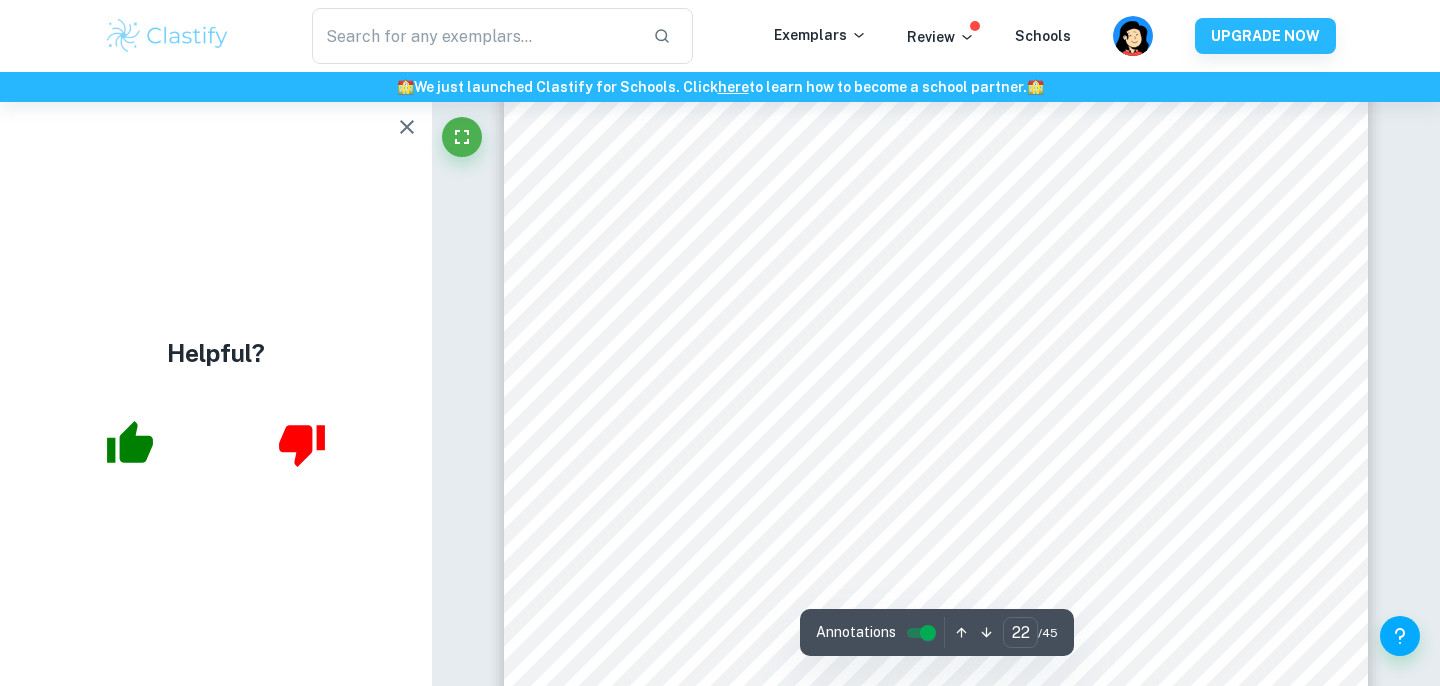 click on "We value your privacy We use cookies to enhance your browsing experience, serve personalised ads or content, and analyse our traffic. By clicking "Accept All", you consent to our use of cookies.   Cookie Policy Customise   Reject All   Accept All   Customise Consent Preferences   We use cookies to help you navigate efficiently and perform certain functions. You will find detailed information about all cookies under each consent category below. The cookies that are categorised as "Necessary" are stored on your browser as they are essential for enabling the basic functionalities of the site. ...  Show more For more information on how Google's third-party cookies operate and handle your data, see:   Google Privacy Policy Necessary Always Active Necessary cookies are required to enable the basic features of this site, such as providing secure log-in or adjusting your consent preferences. These cookies do not store any personally identifiable data. Functional Analytics Performance Advertisement Uncategorised" at bounding box center [720, -26558] 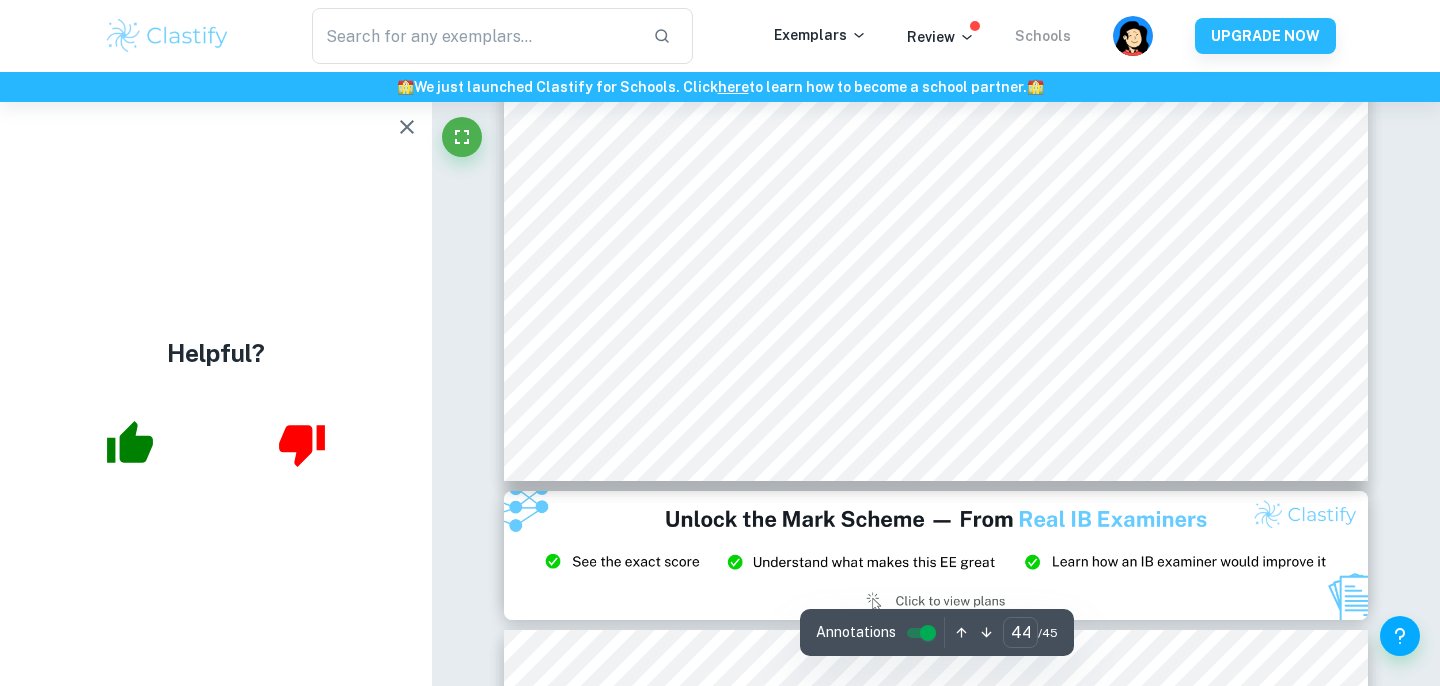 type on "45" 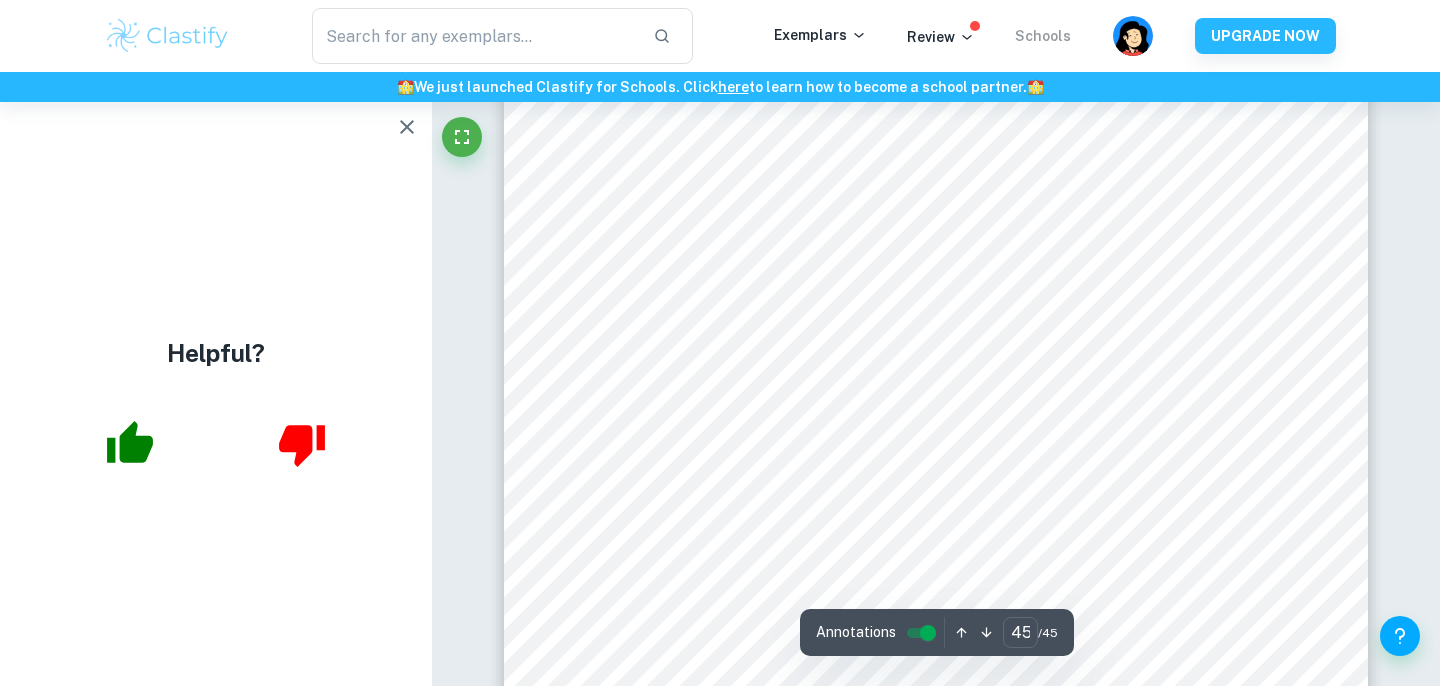 scroll, scrollTop: 56058, scrollLeft: 0, axis: vertical 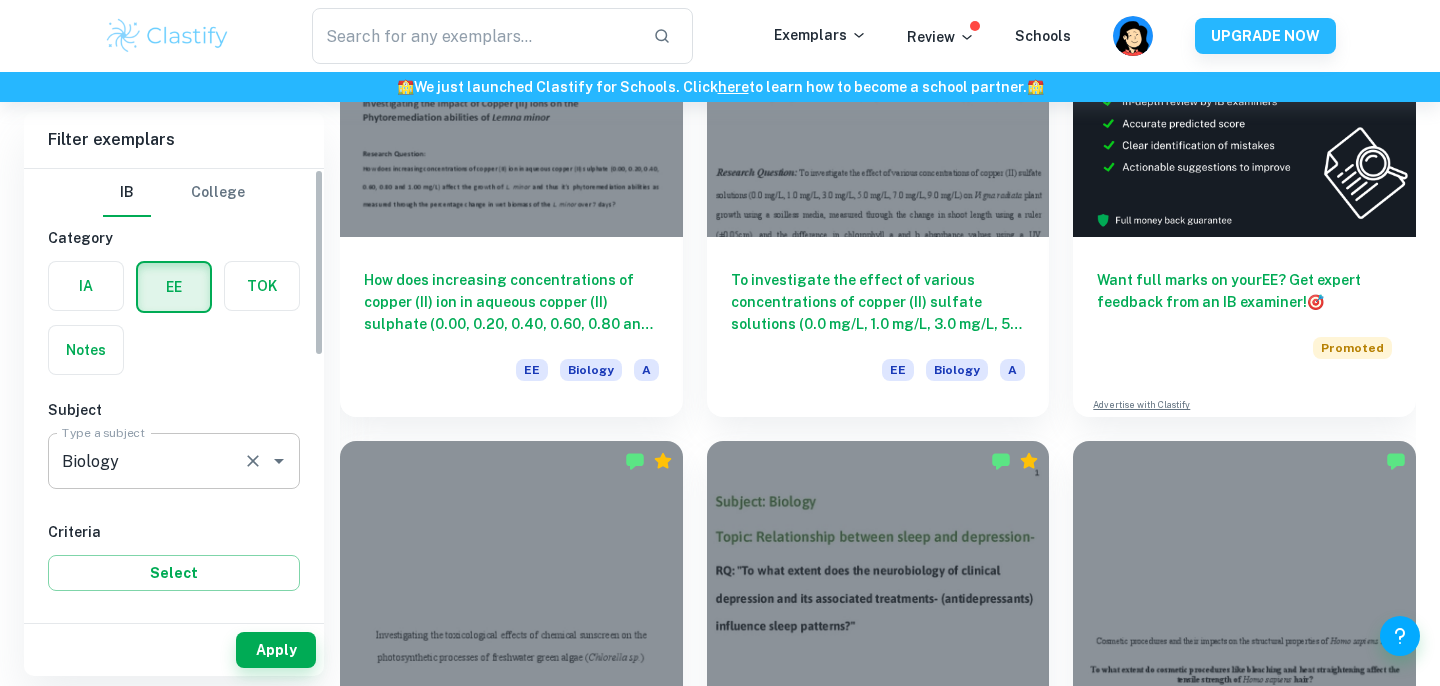 click on "Biology" at bounding box center [146, 461] 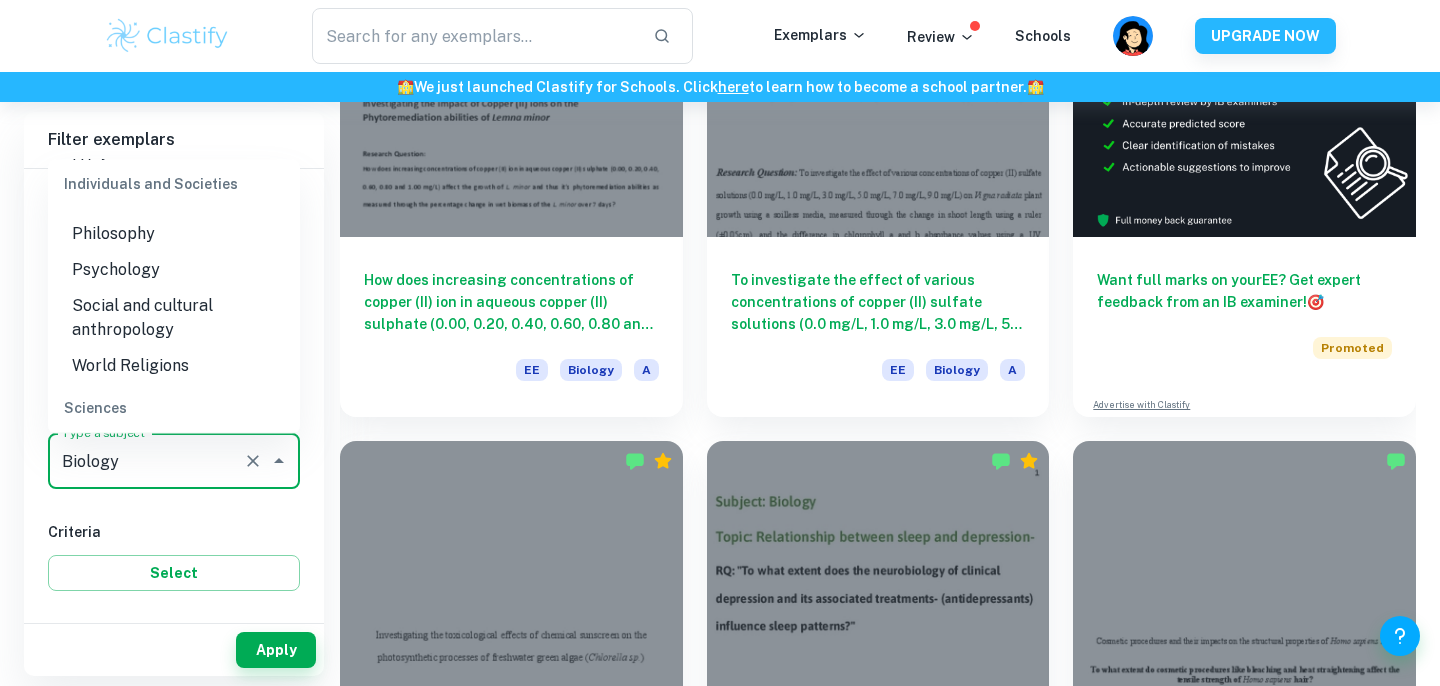 scroll, scrollTop: 2052, scrollLeft: 0, axis: vertical 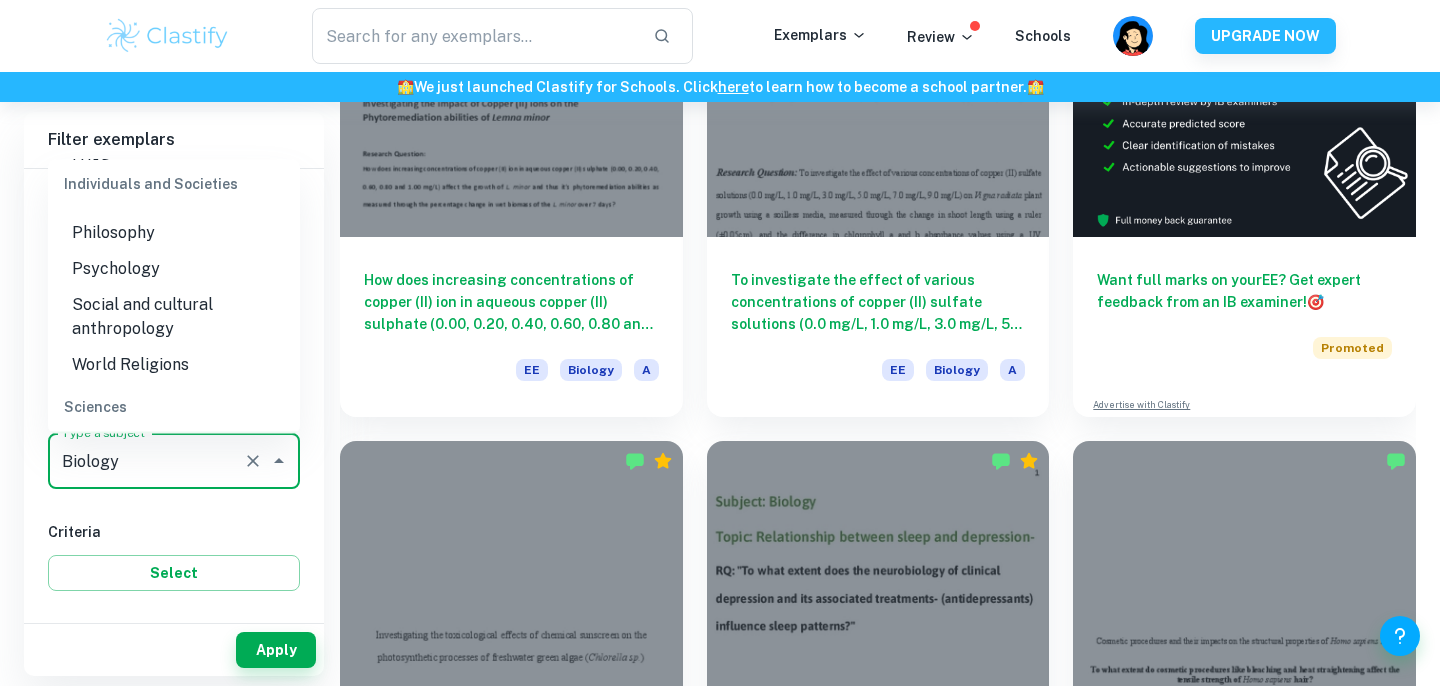 click on "Psychology" at bounding box center [174, 269] 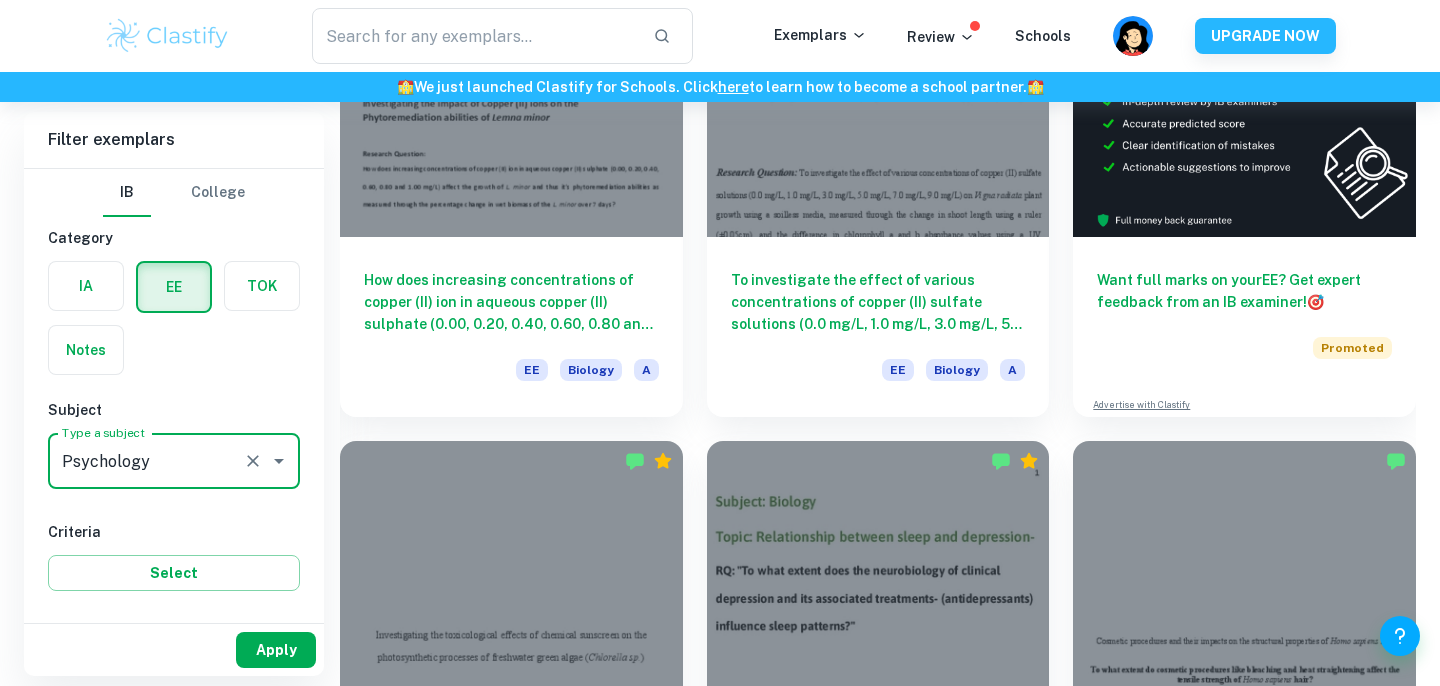 click on "Apply" at bounding box center (276, 650) 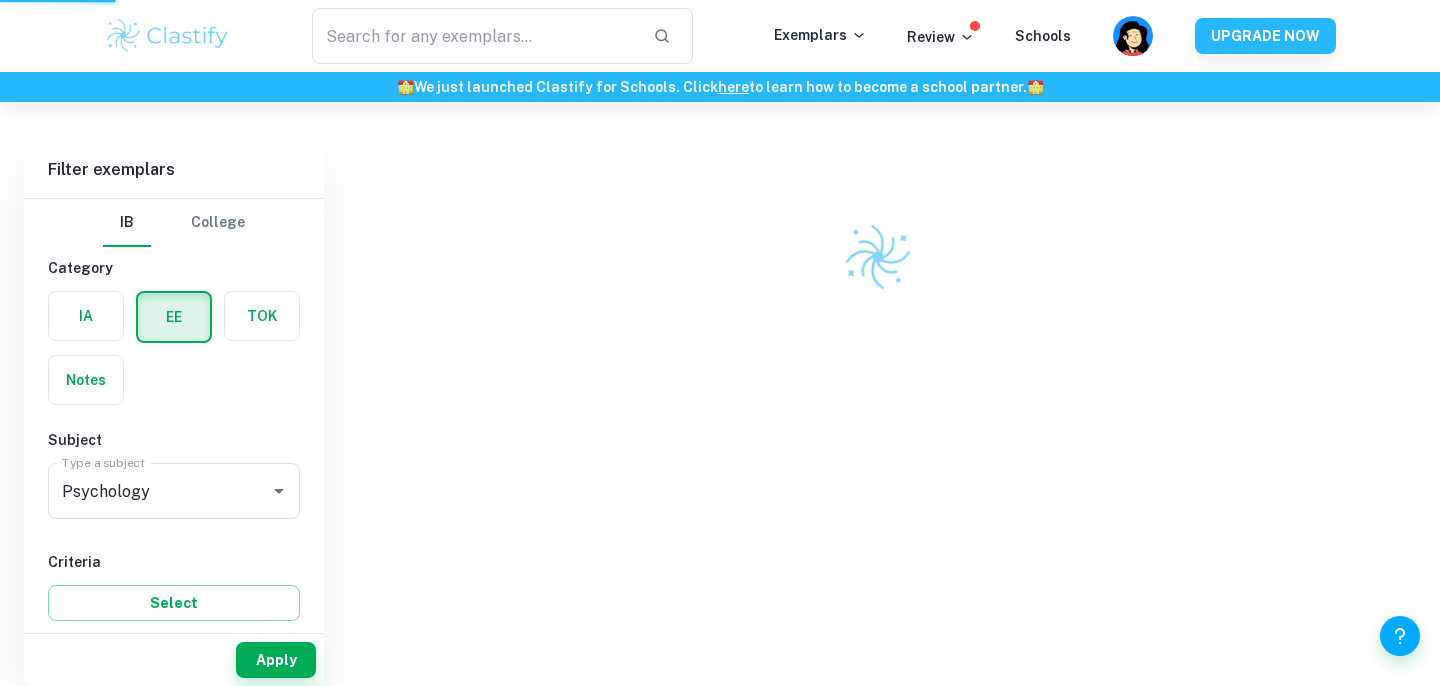 scroll, scrollTop: 102, scrollLeft: 0, axis: vertical 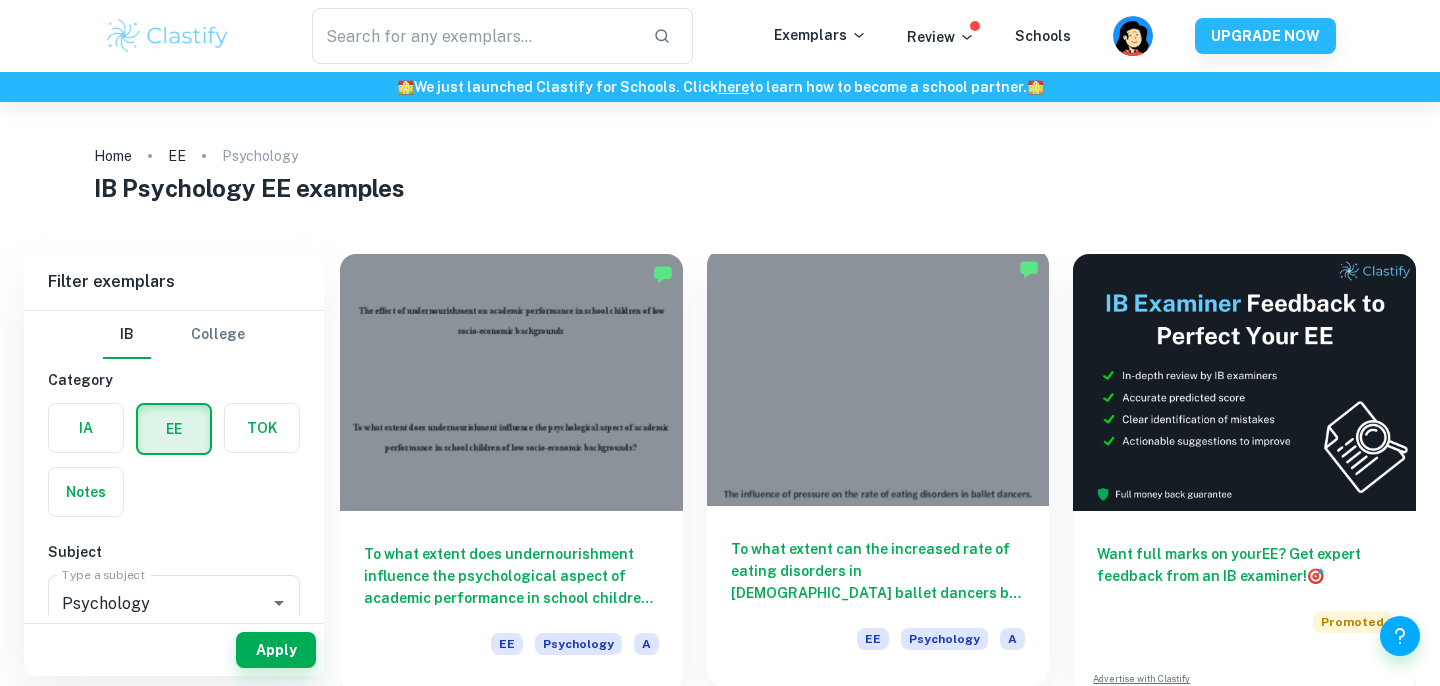 click on "To what extent can the increased rate of eating disorders in [DEMOGRAPHIC_DATA] ballet dancers be attributed to external pressure?" at bounding box center [878, 571] 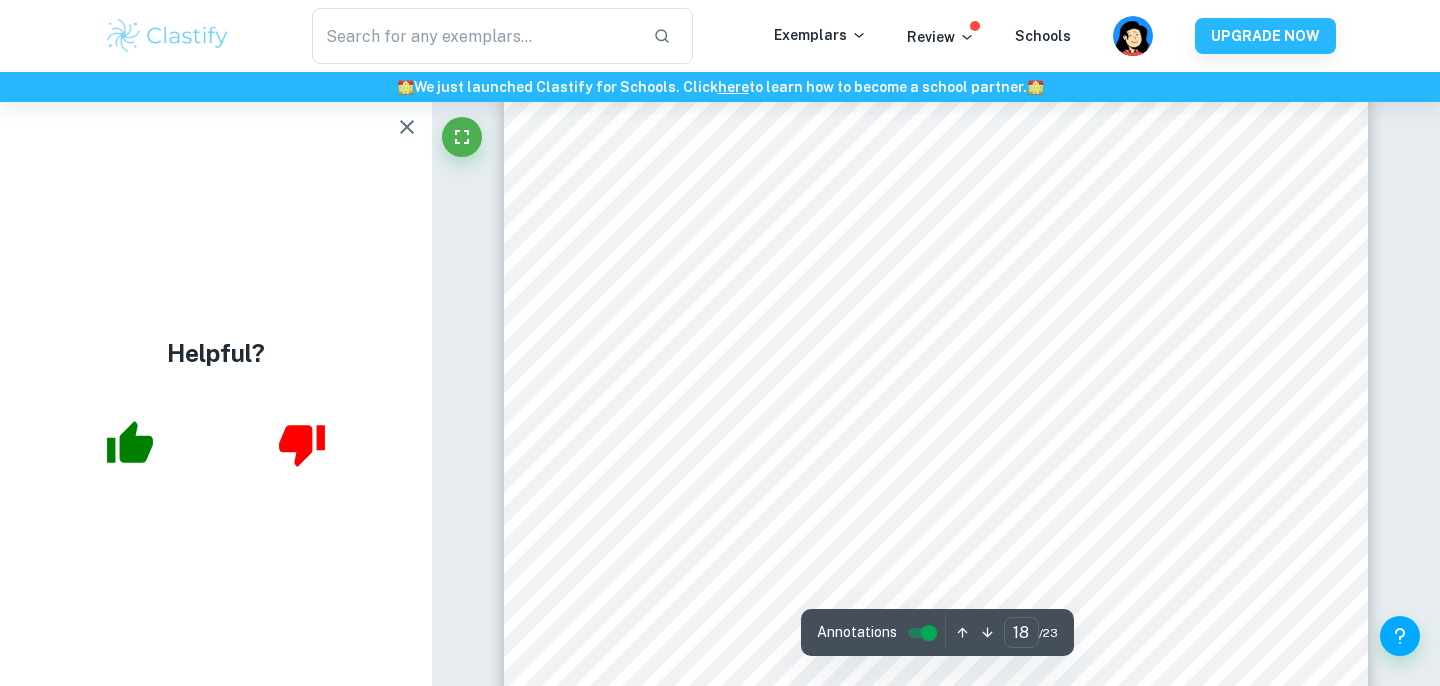 scroll, scrollTop: 21811, scrollLeft: 0, axis: vertical 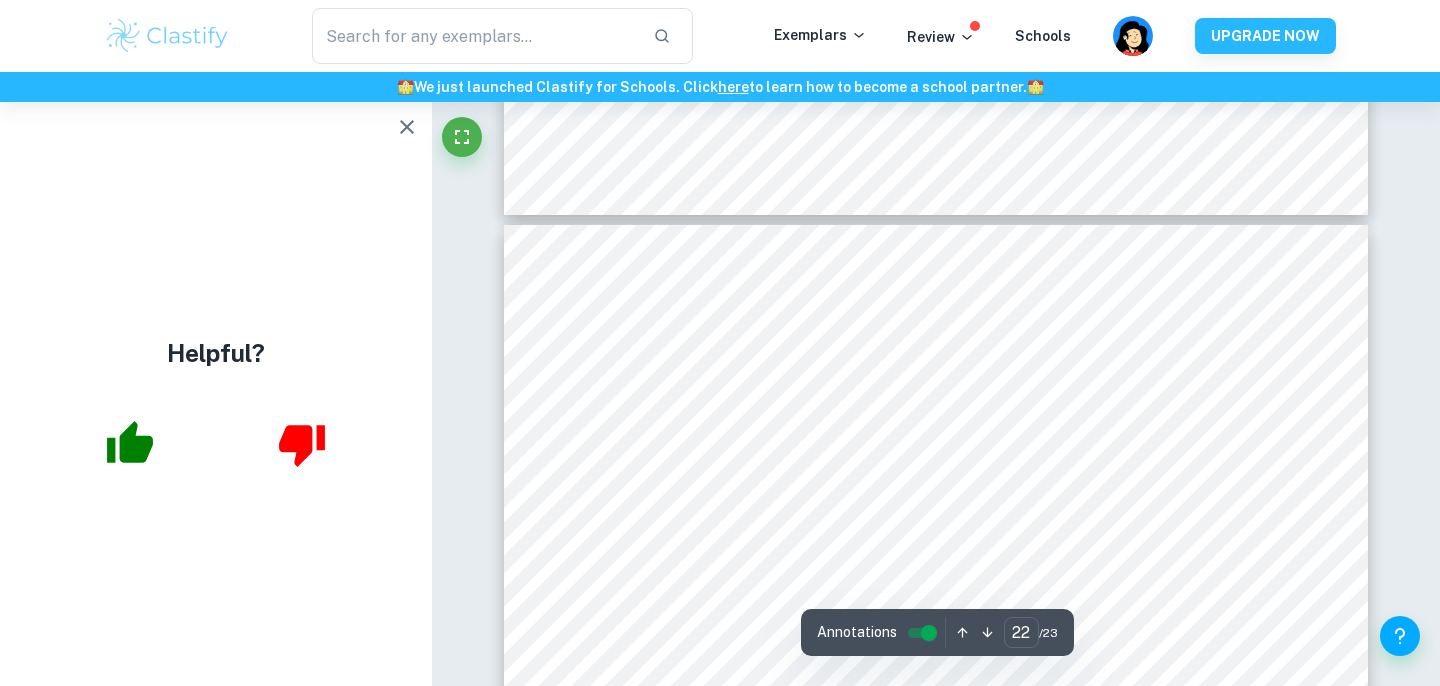 type on "23" 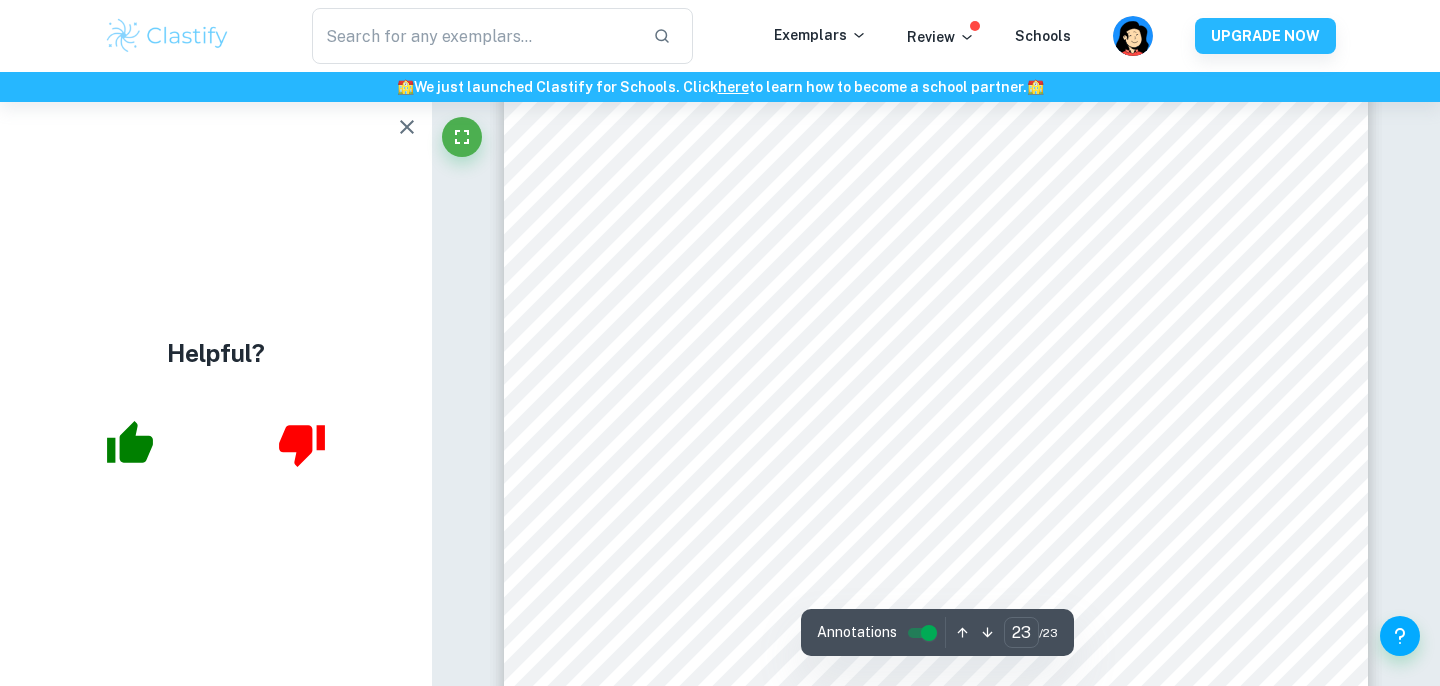 scroll, scrollTop: 28480, scrollLeft: 0, axis: vertical 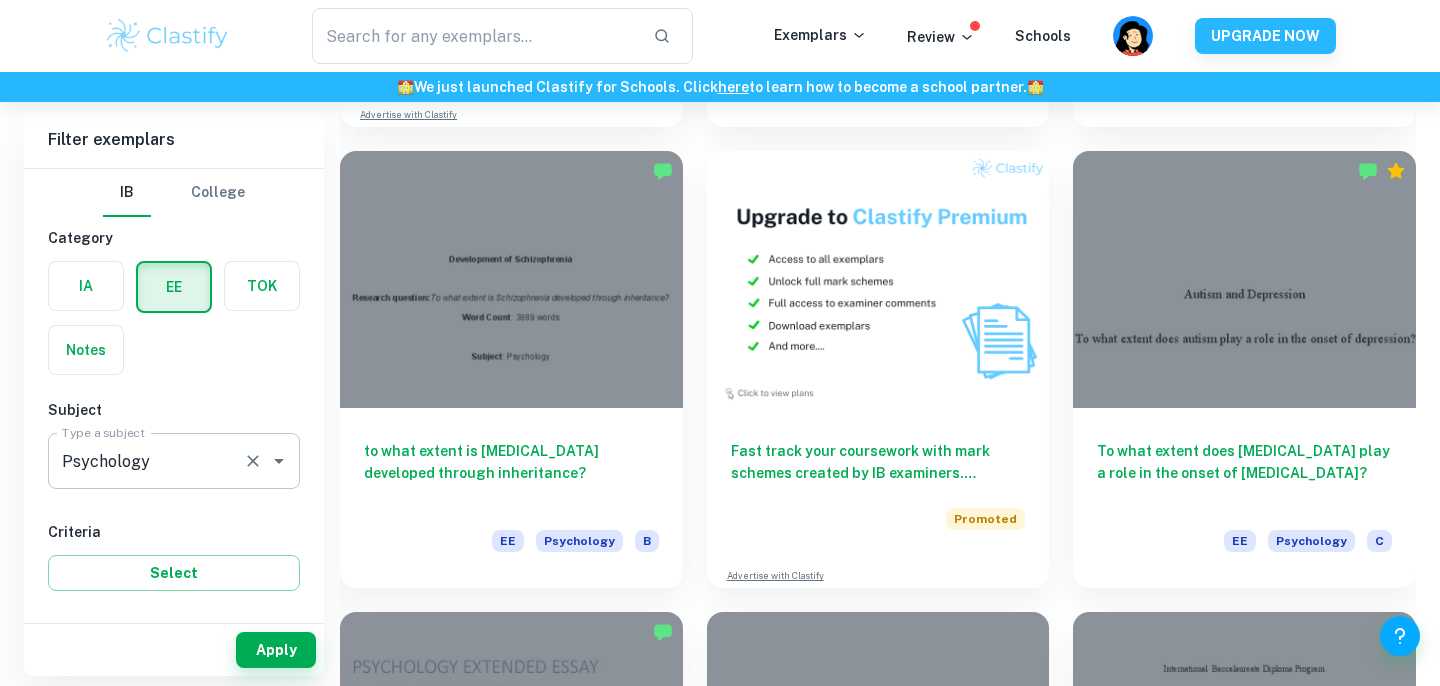click on "Psychology Type a subject" at bounding box center [174, 461] 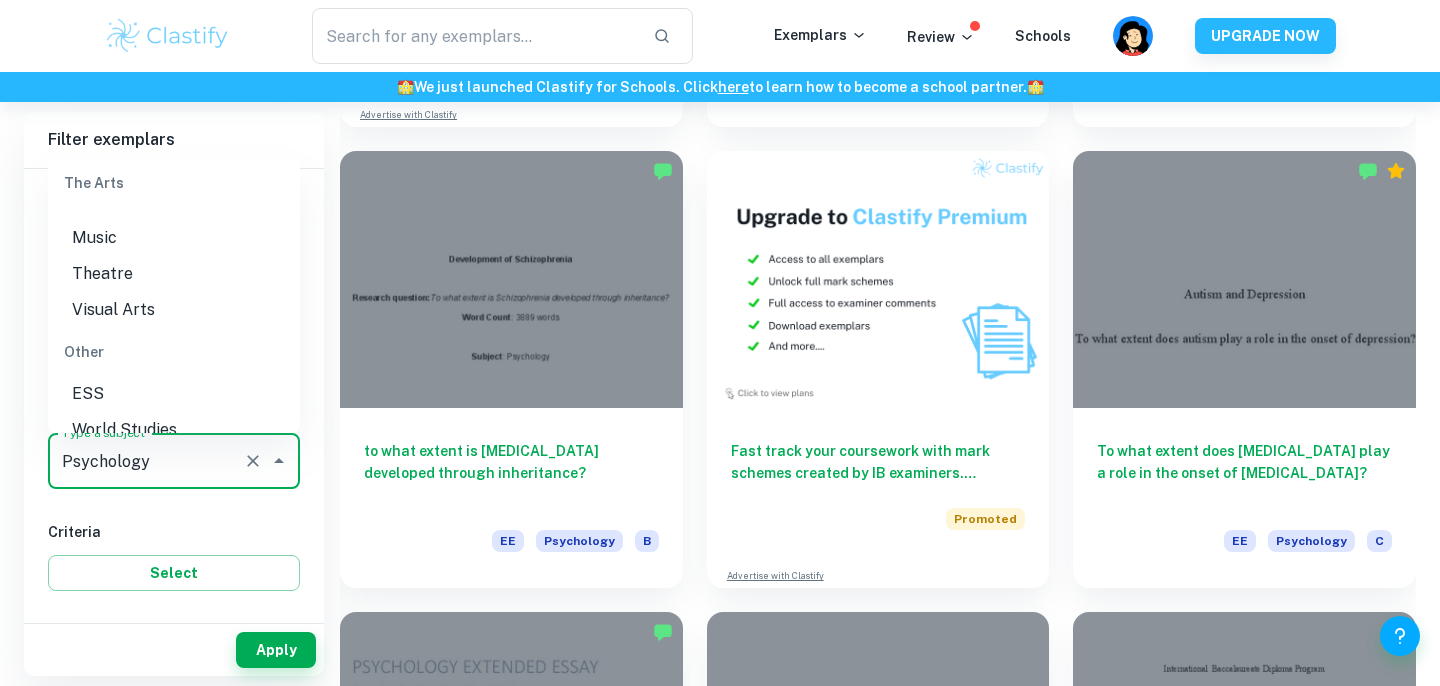 scroll, scrollTop: 2674, scrollLeft: 0, axis: vertical 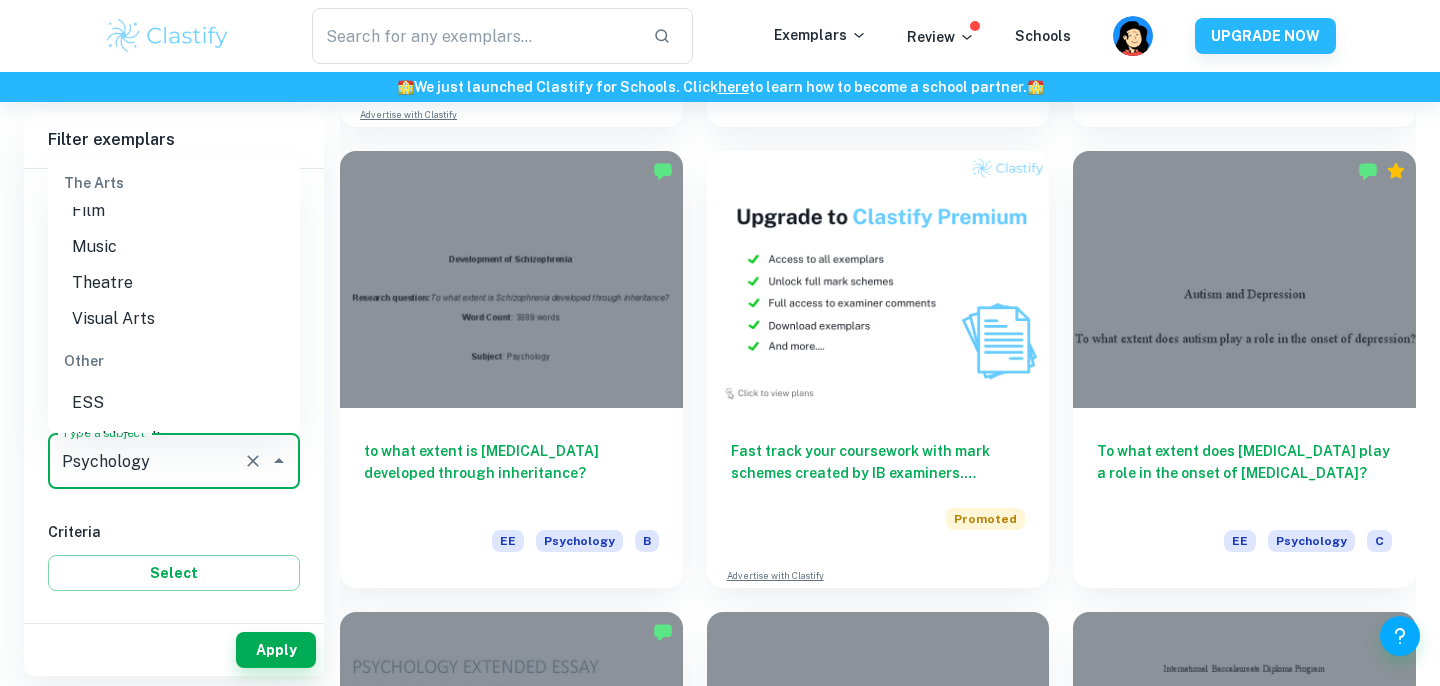 click on "Music" at bounding box center (174, 247) 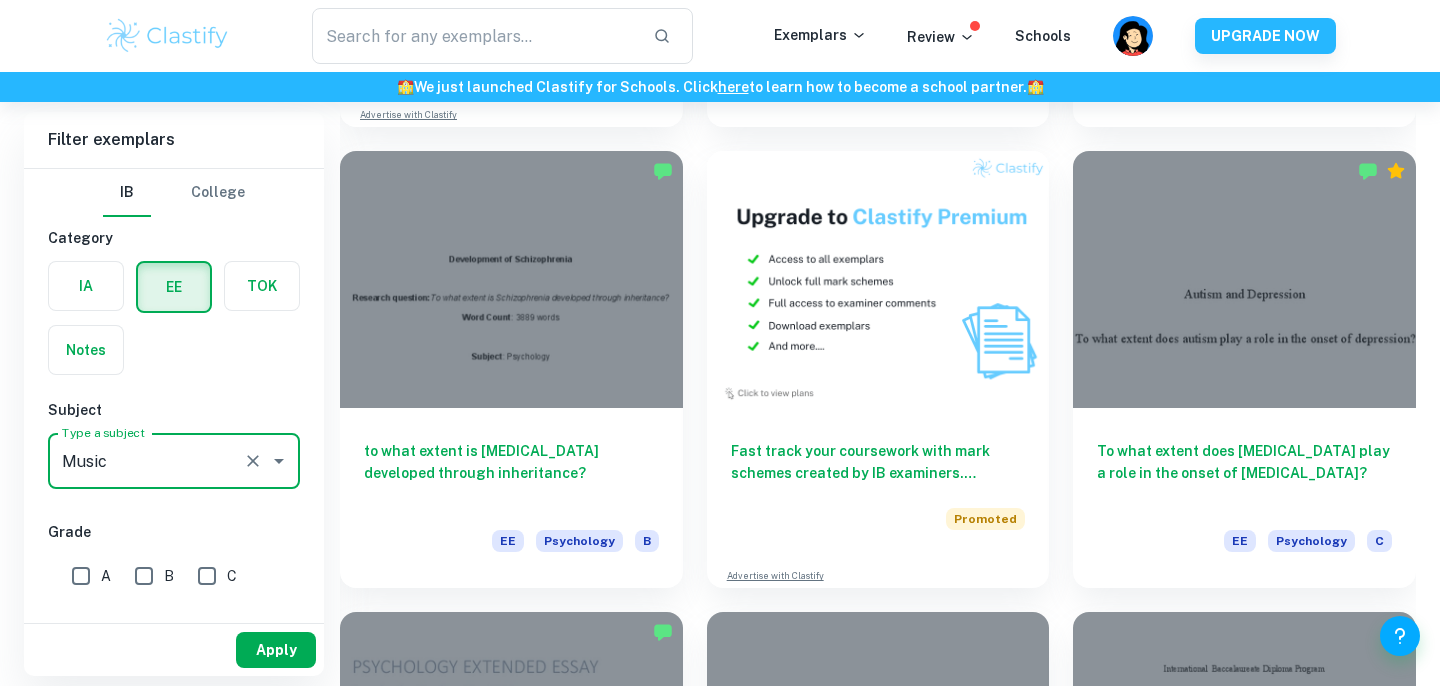 click on "Apply" at bounding box center [276, 650] 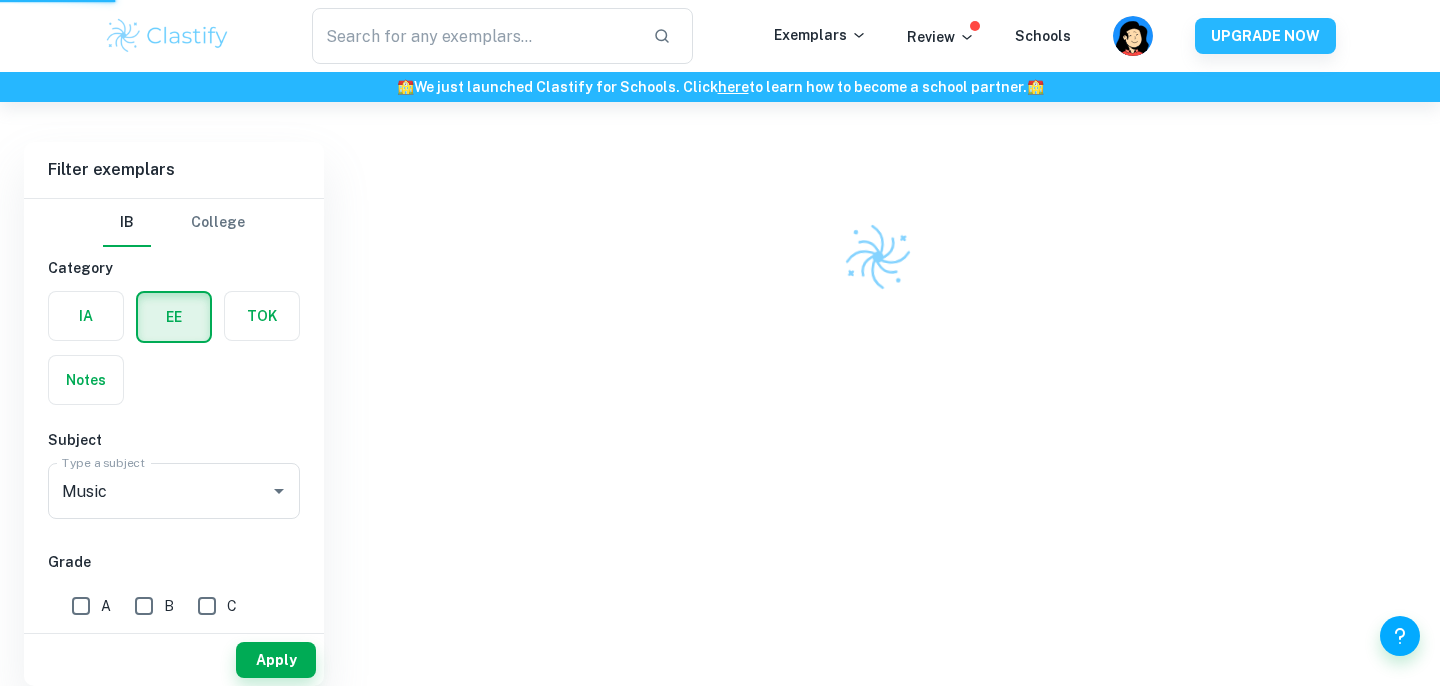 scroll, scrollTop: 102, scrollLeft: 0, axis: vertical 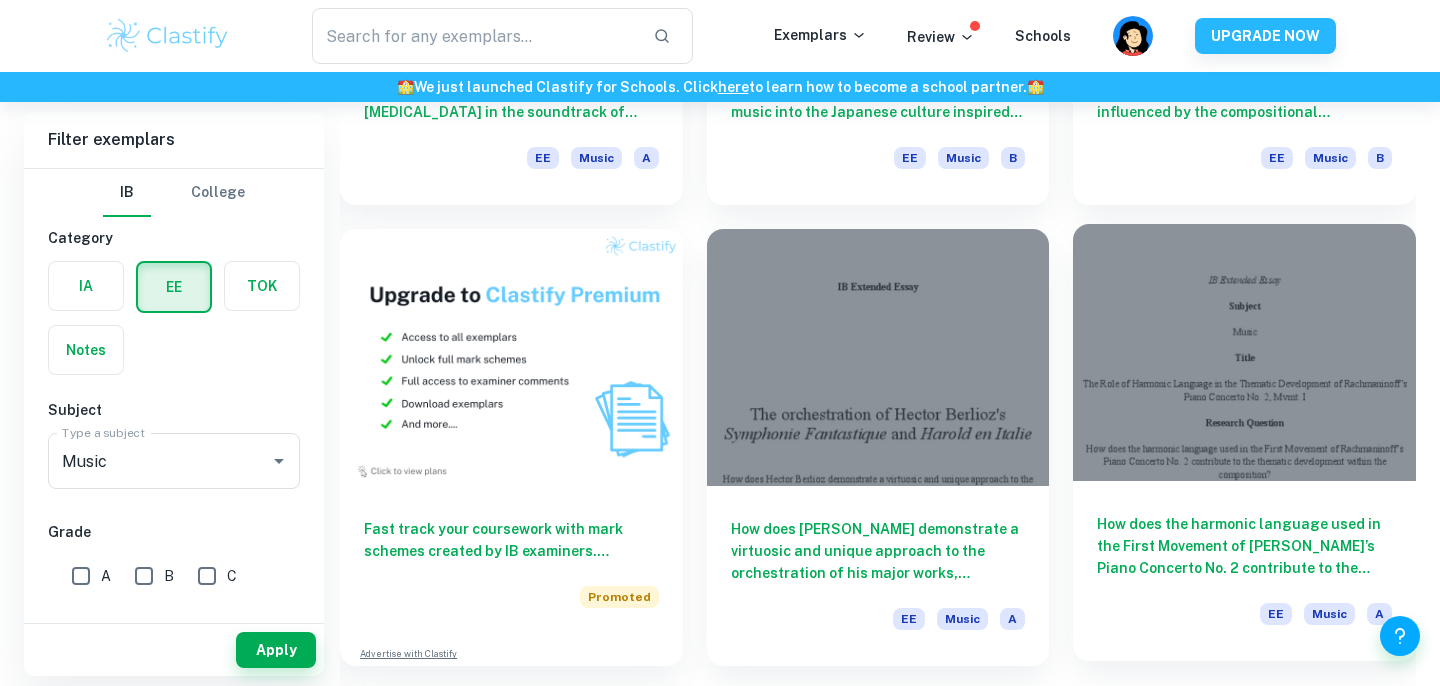 click on "How does the harmonic language used in the First Movement of [PERSON_NAME]’s Piano Concerto No. 2 contribute to the thematic development within the composition? EE Music A" at bounding box center (1244, 571) 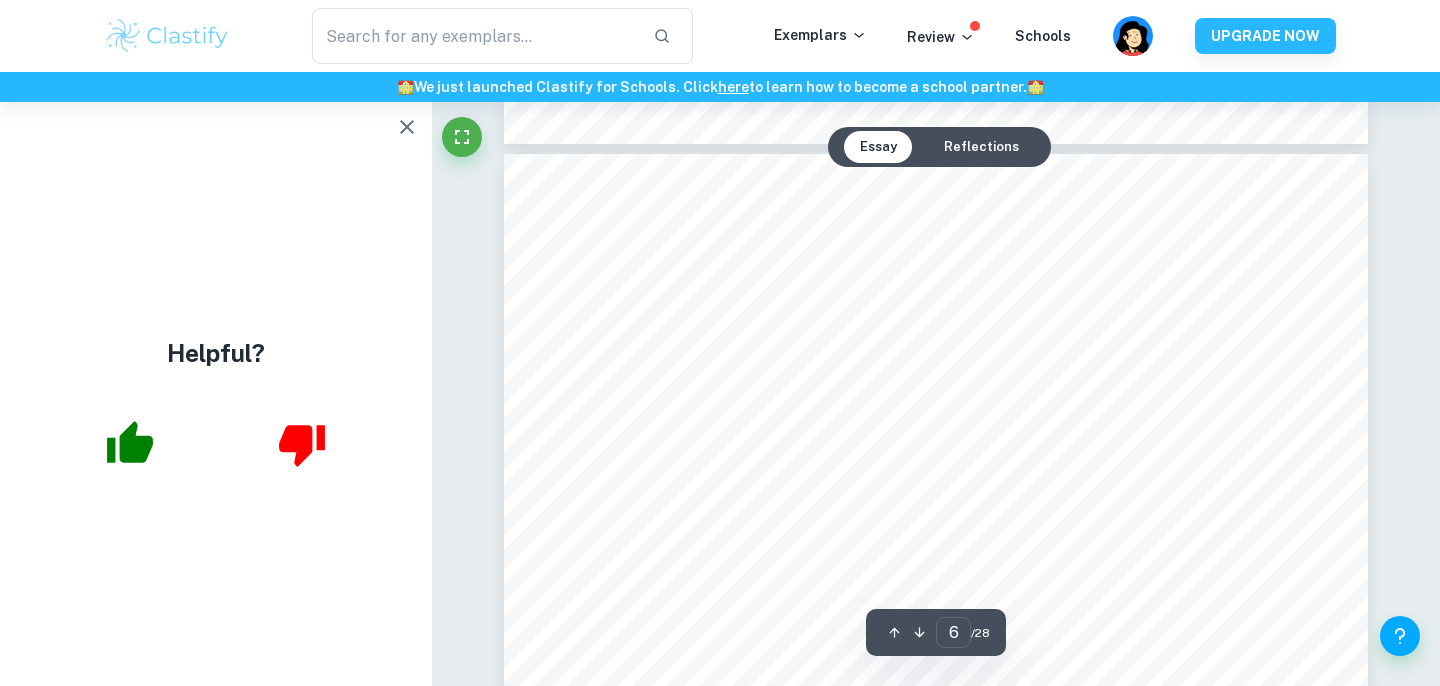 scroll, scrollTop: 5889, scrollLeft: 0, axis: vertical 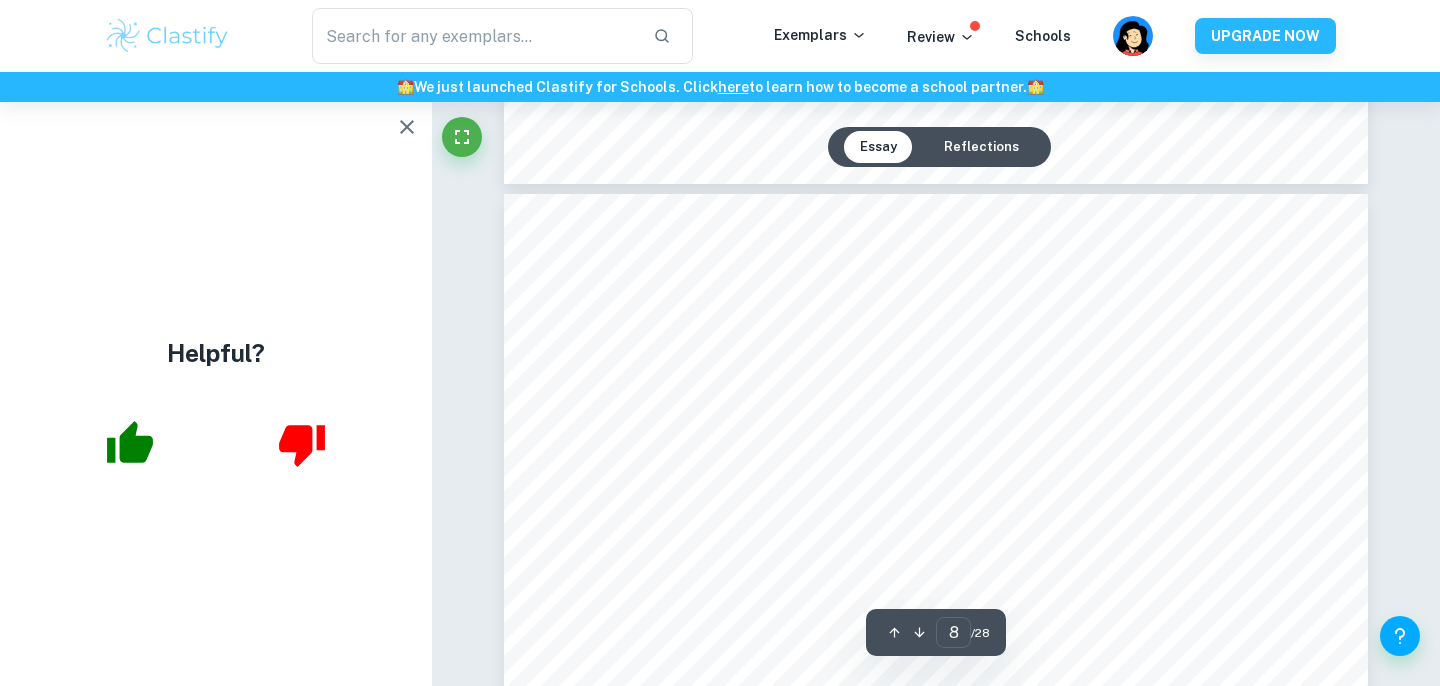 type on "9" 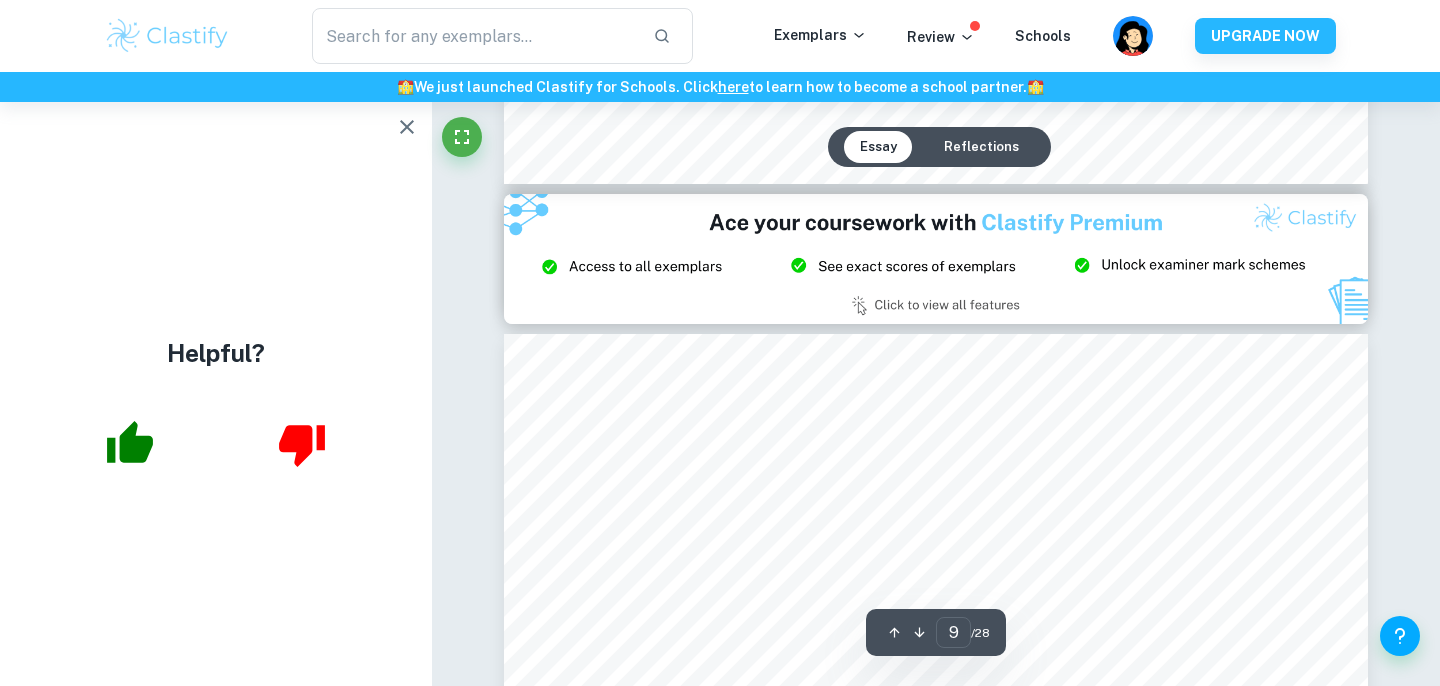 scroll, scrollTop: 9406, scrollLeft: 0, axis: vertical 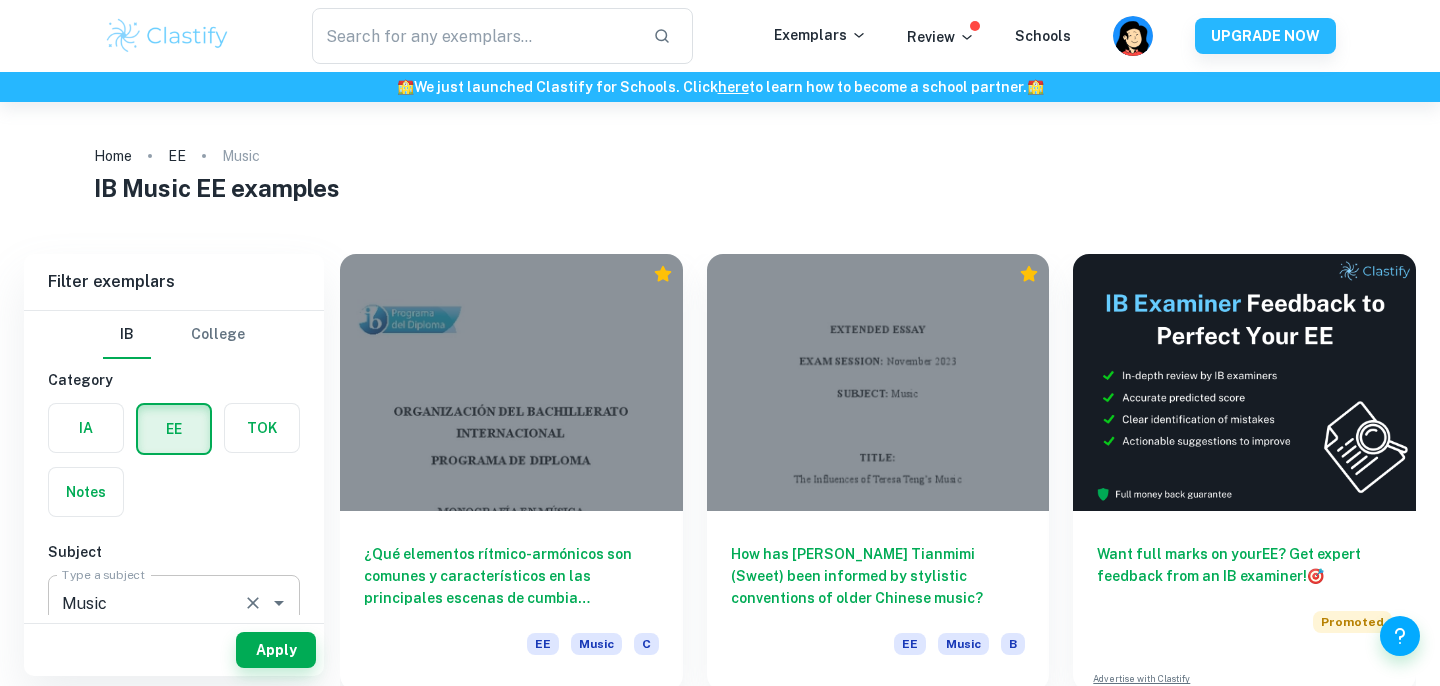 click 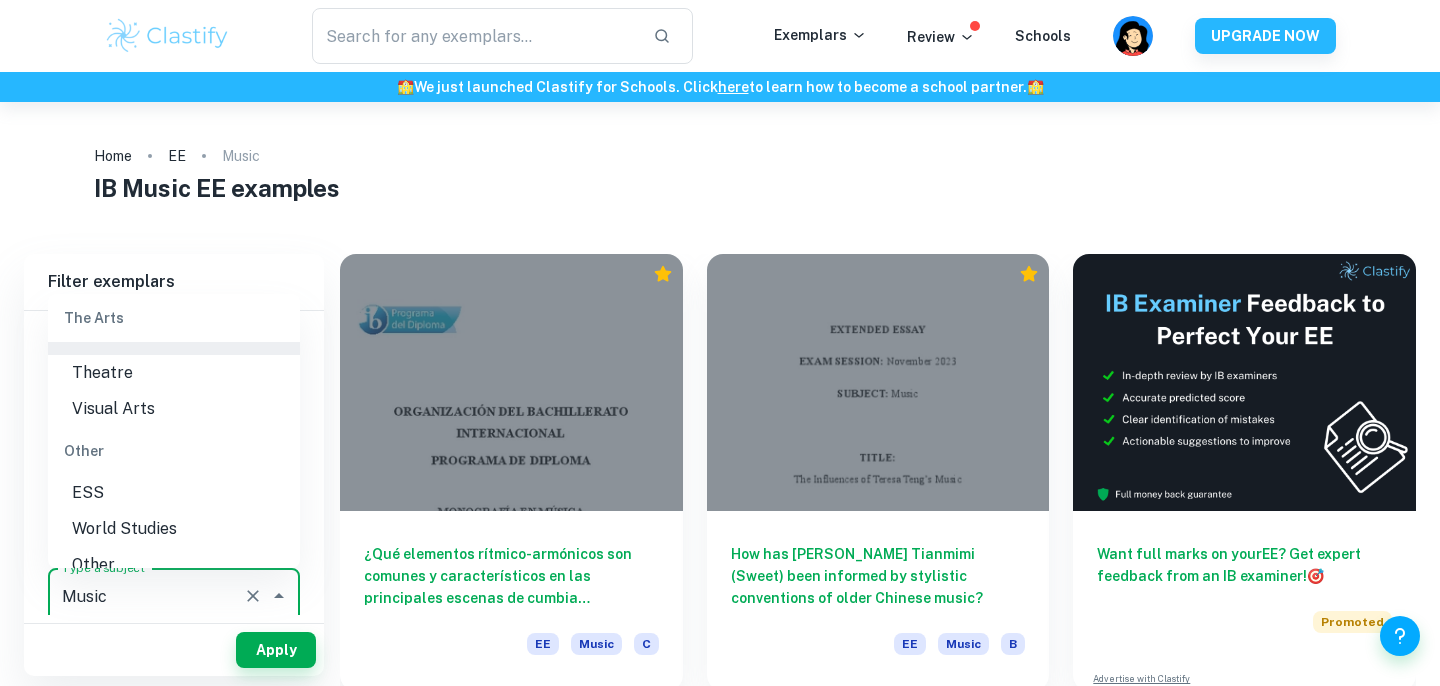 scroll, scrollTop: 2741, scrollLeft: 0, axis: vertical 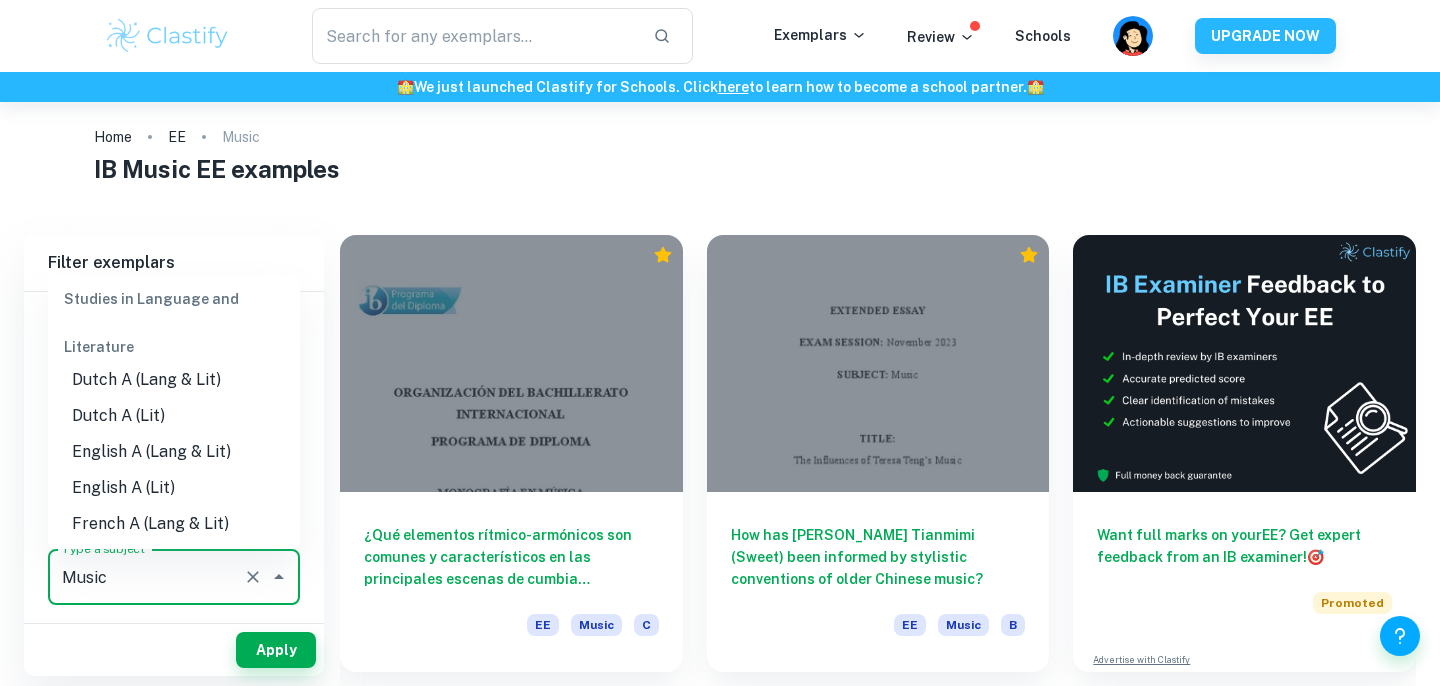 click on "English A (Lit)" at bounding box center [174, 488] 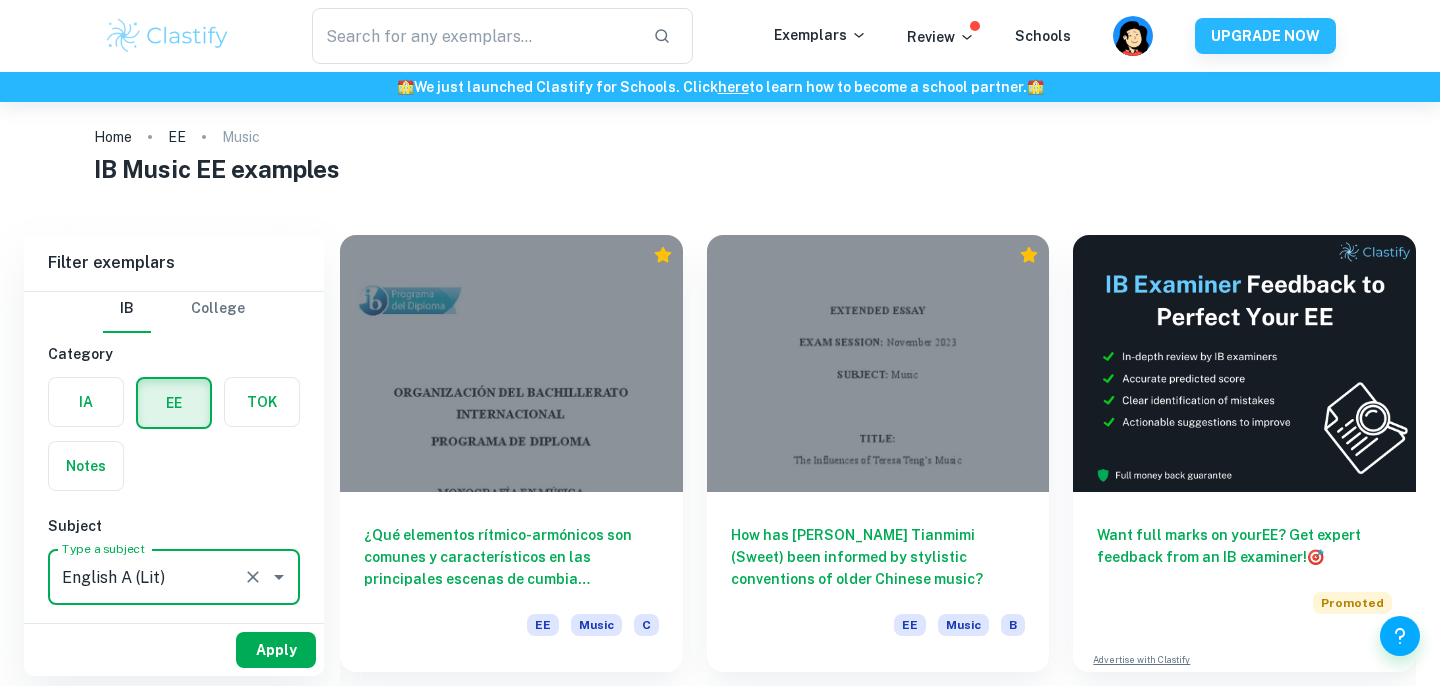 click on "Apply" at bounding box center (276, 650) 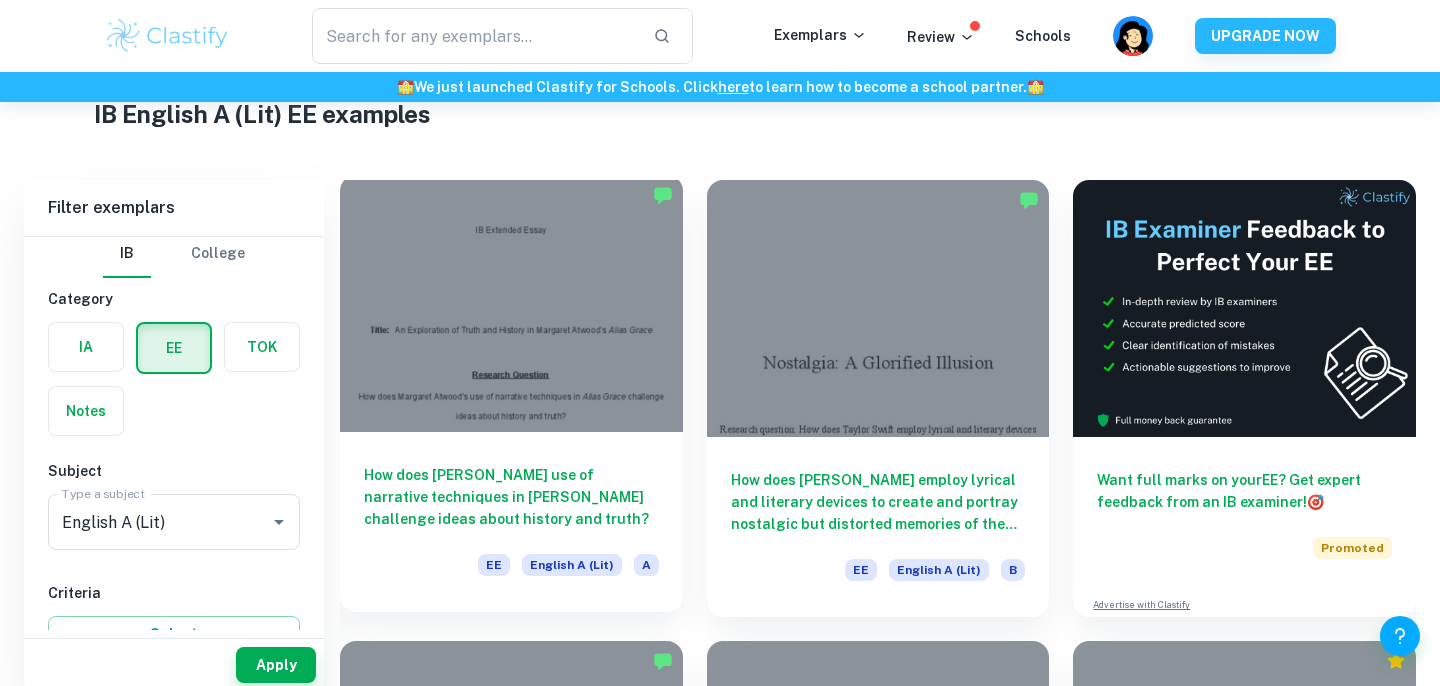 scroll, scrollTop: 89, scrollLeft: 0, axis: vertical 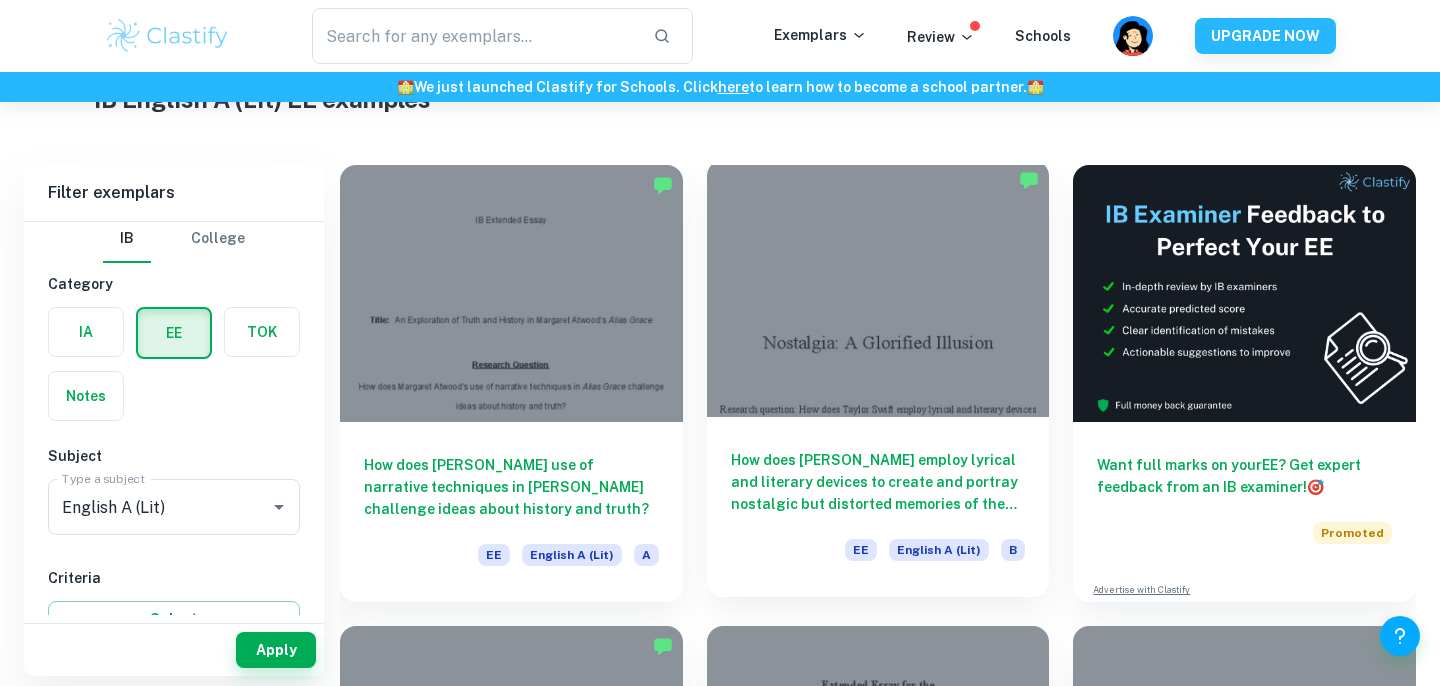 click on "How does [PERSON_NAME] employ lyrical and literary devices to create and portray nostalgic but distorted memories of the past in her album folklore, specifically in relation to themes of youth and romantic love?" at bounding box center [878, 482] 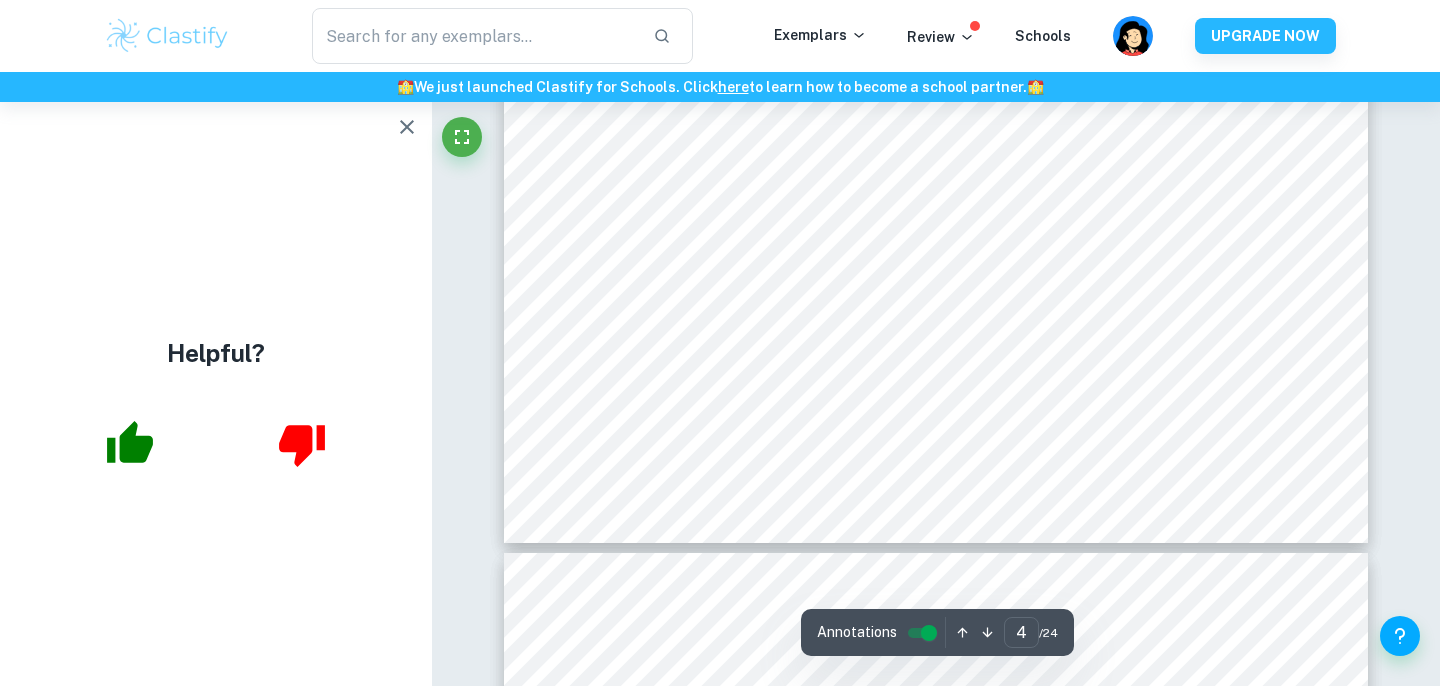 scroll, scrollTop: 4773, scrollLeft: 0, axis: vertical 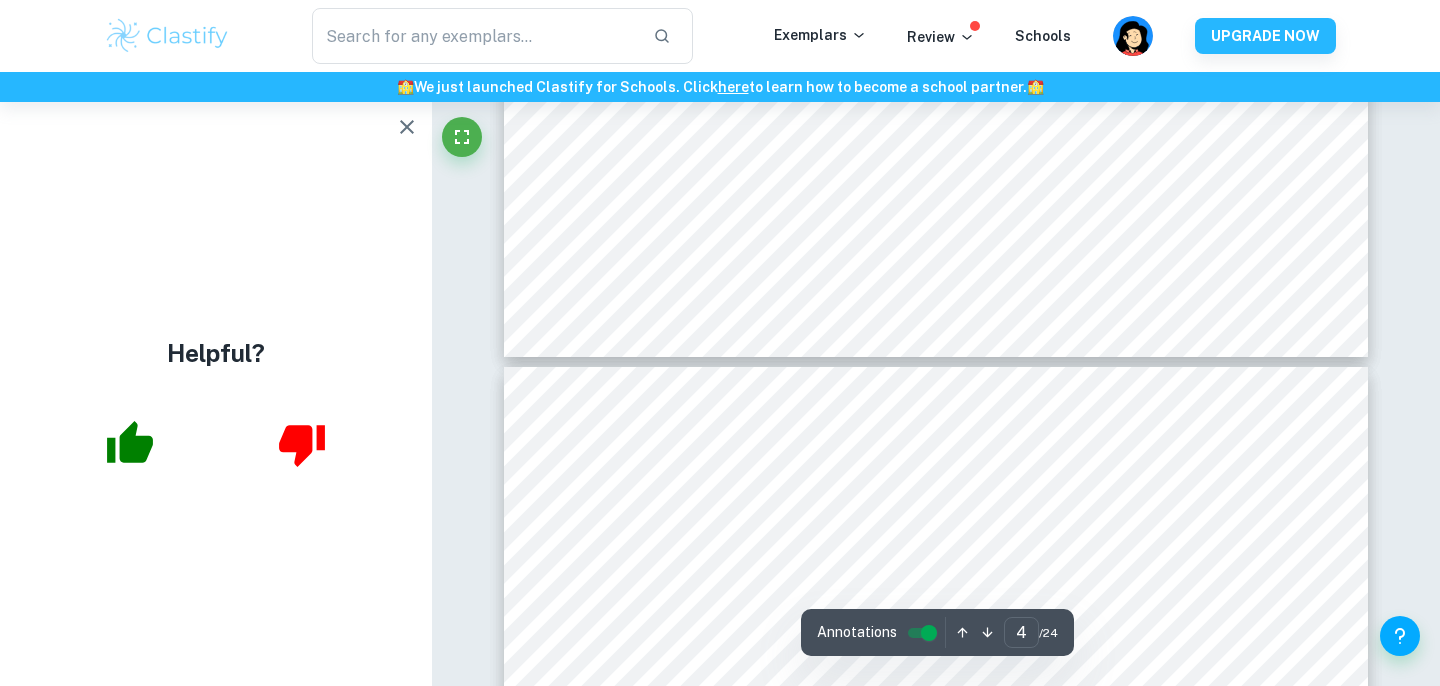 type on "5" 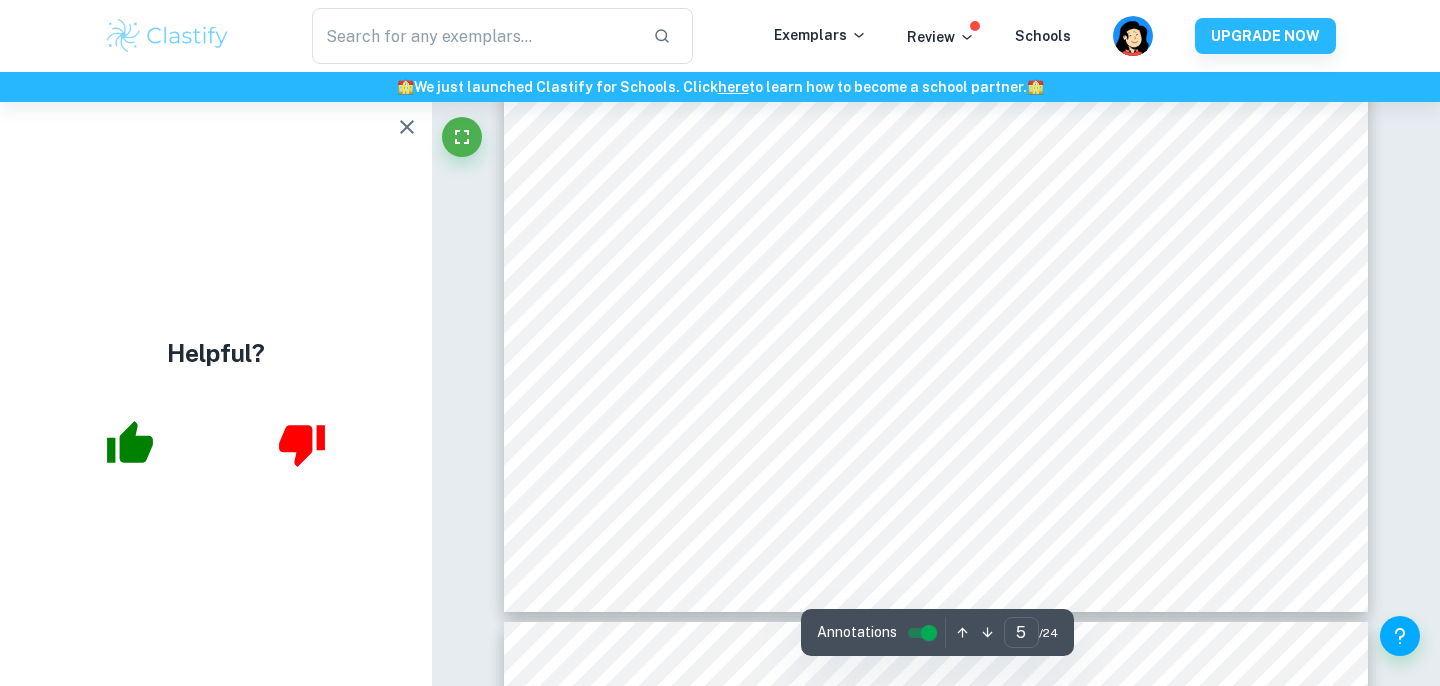 scroll, scrollTop: 6075, scrollLeft: 0, axis: vertical 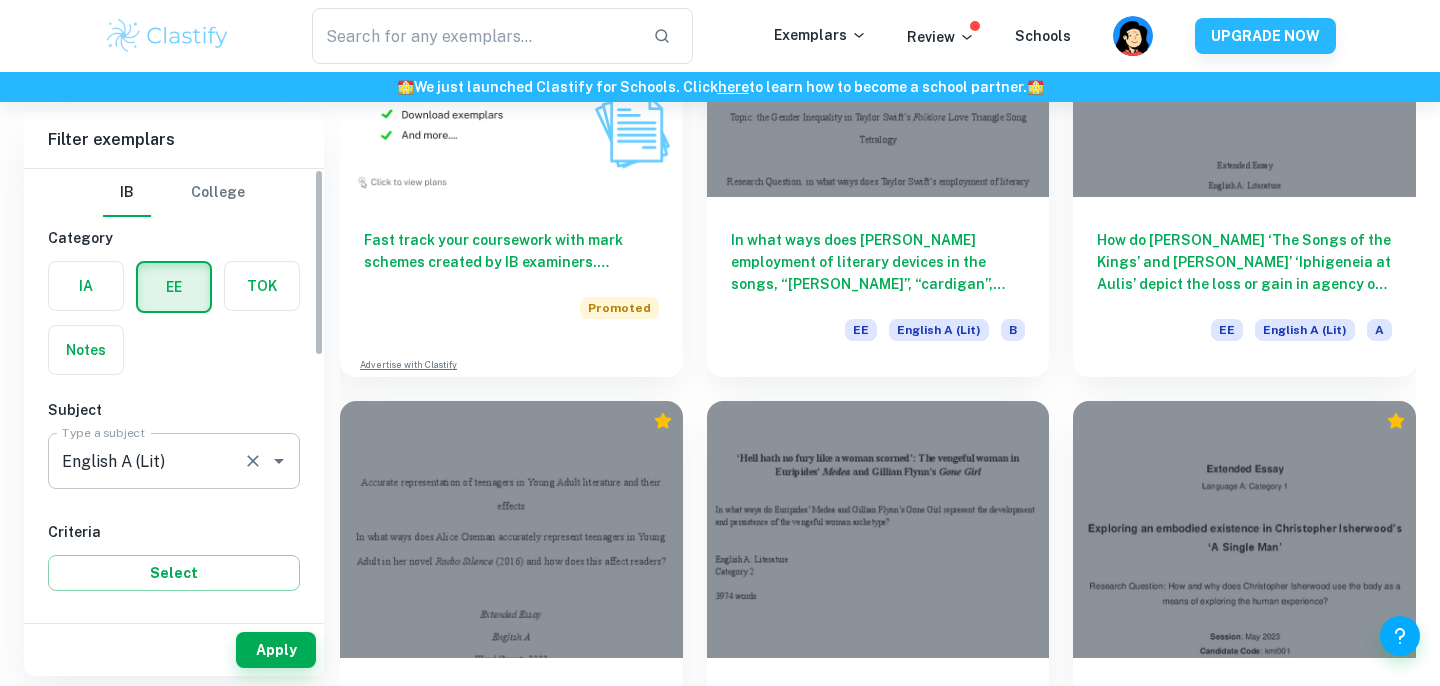 click on "English A (Lit)" at bounding box center (146, 461) 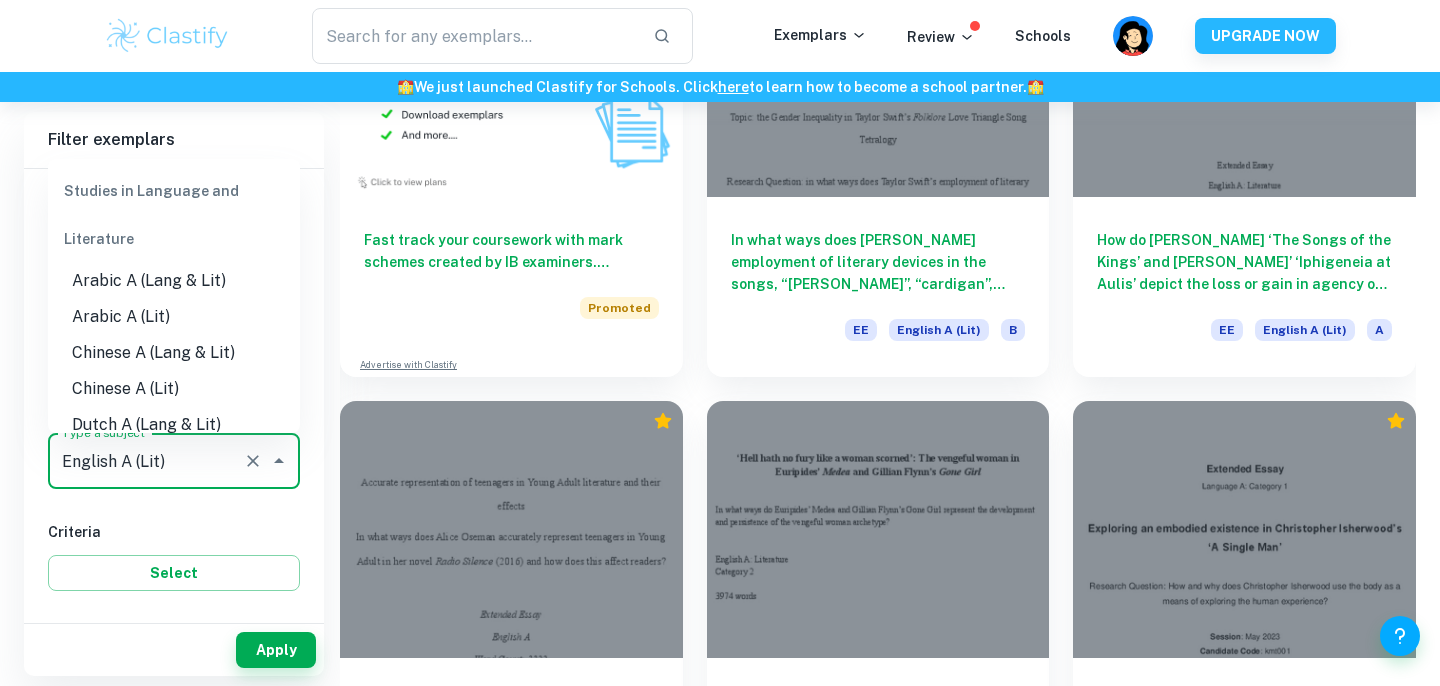 scroll, scrollTop: 118, scrollLeft: 0, axis: vertical 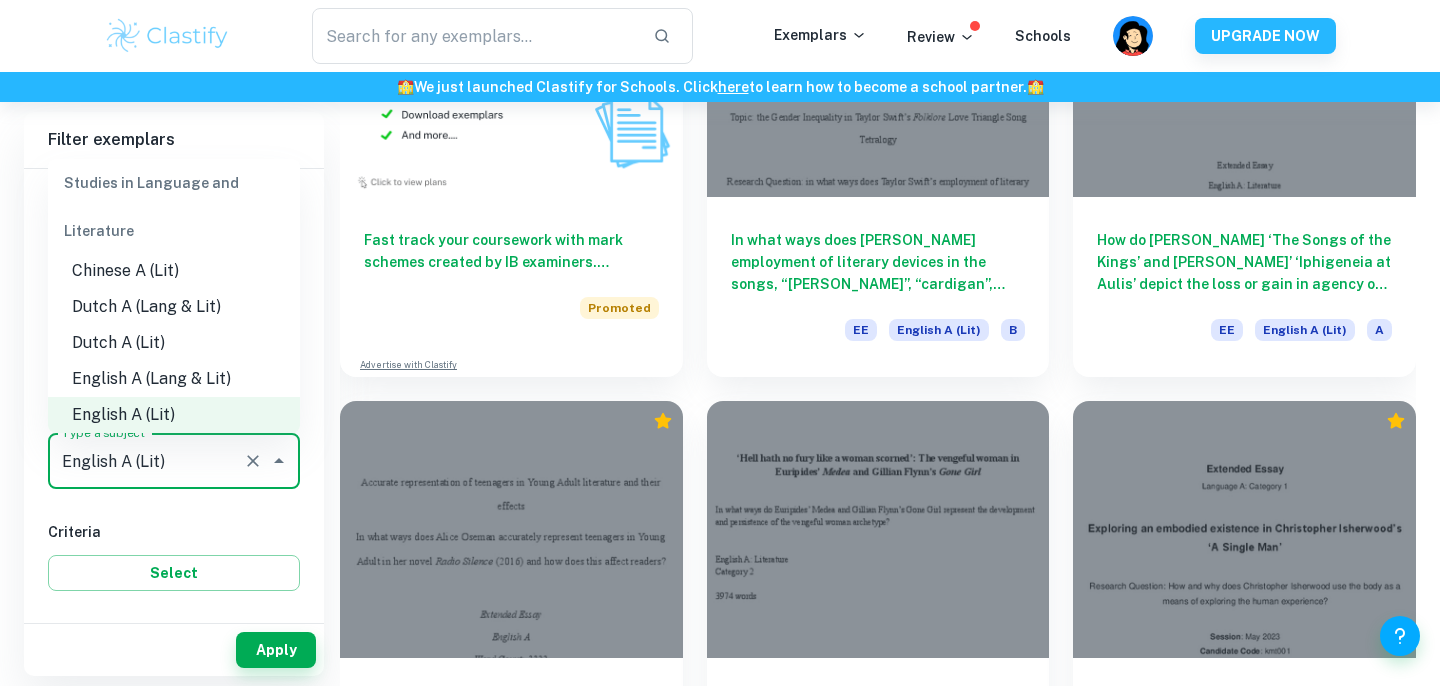 click on "Dutch A (Lang & Lit)" at bounding box center (174, 307) 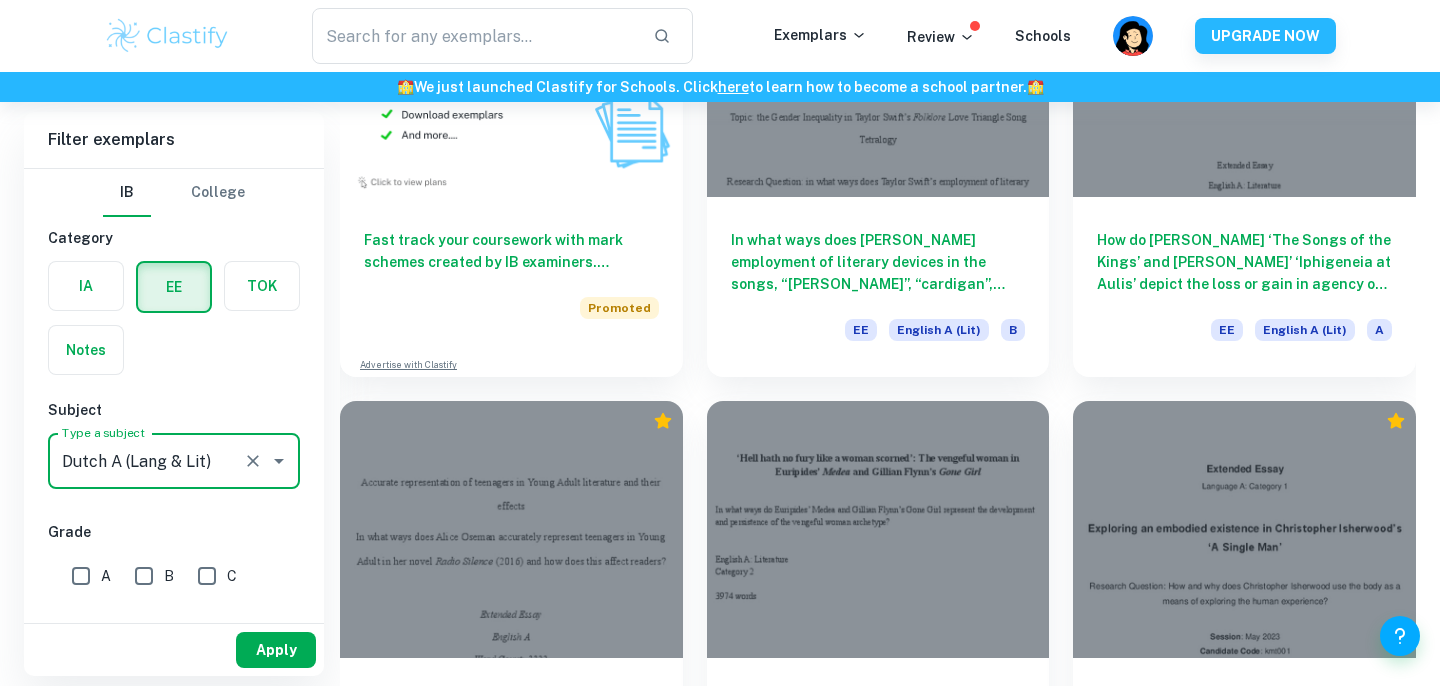 click on "Apply" at bounding box center (276, 650) 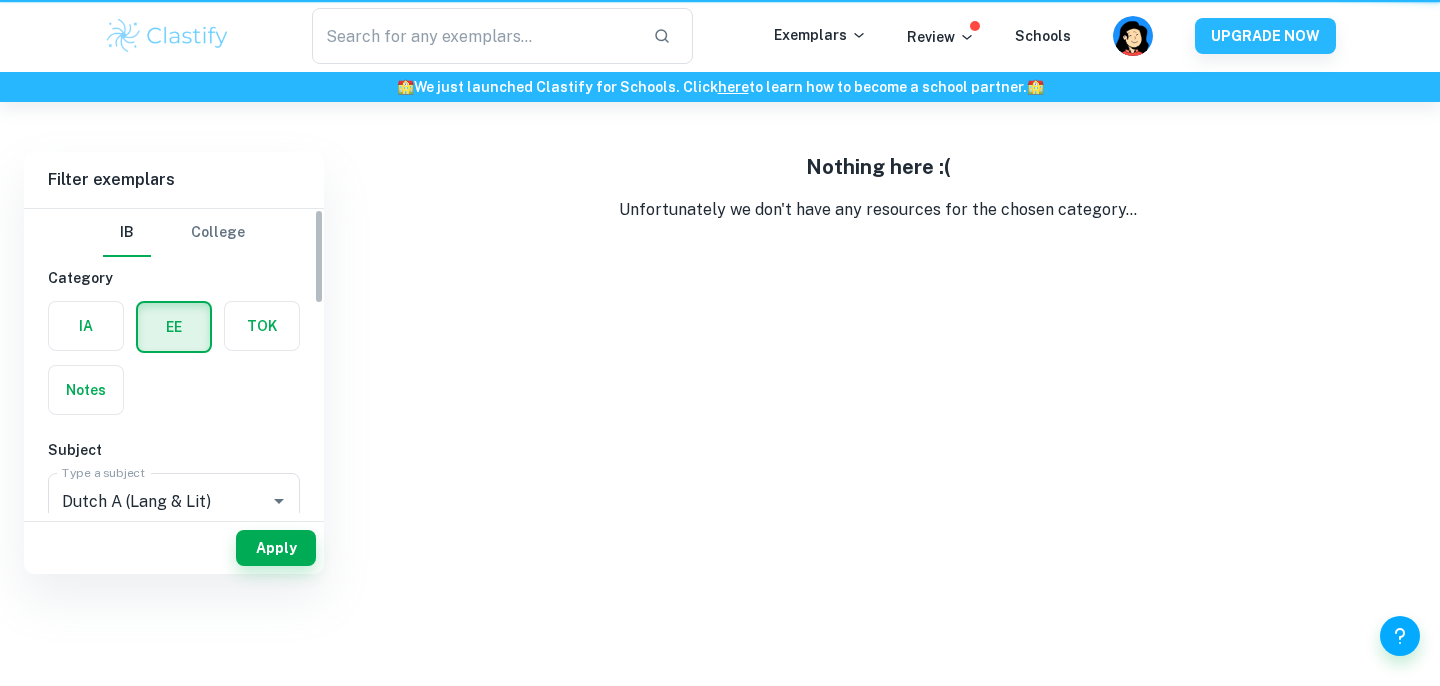 scroll, scrollTop: 0, scrollLeft: 0, axis: both 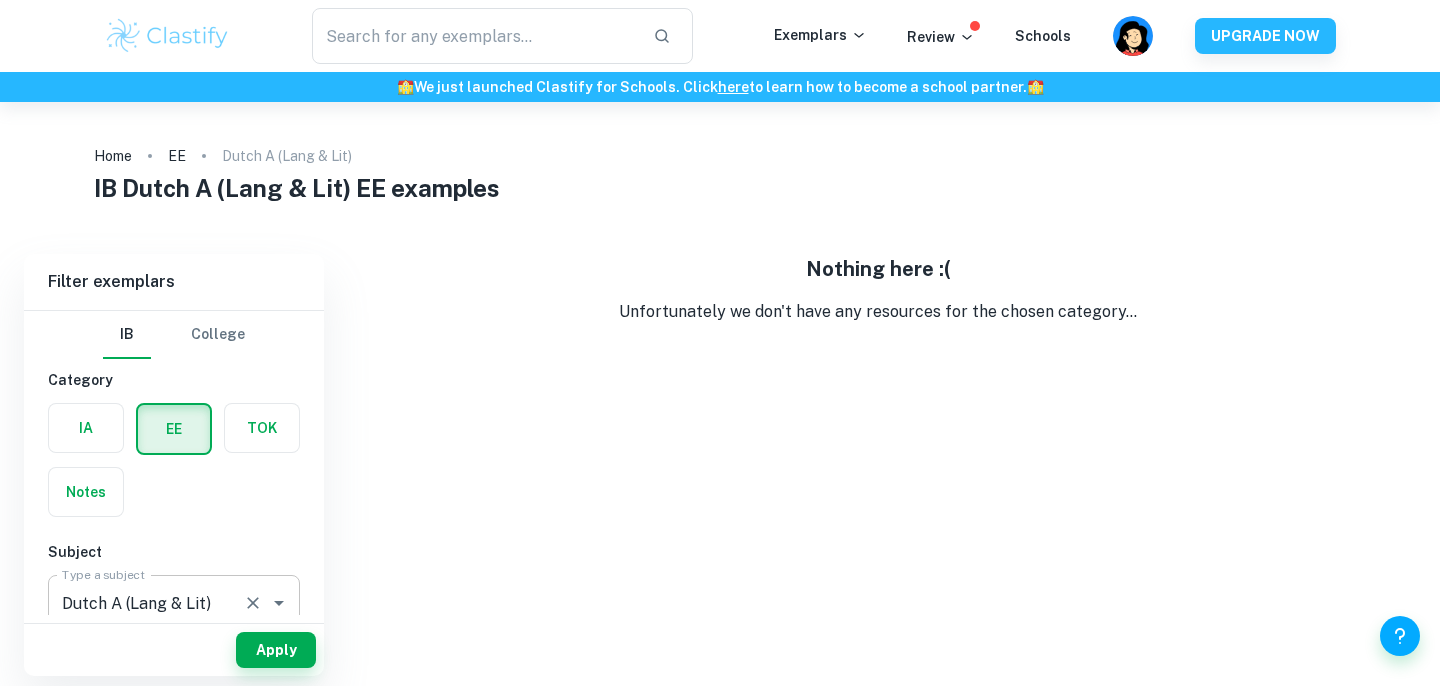 click on "Dutch A (Lang & Lit)" at bounding box center [146, 603] 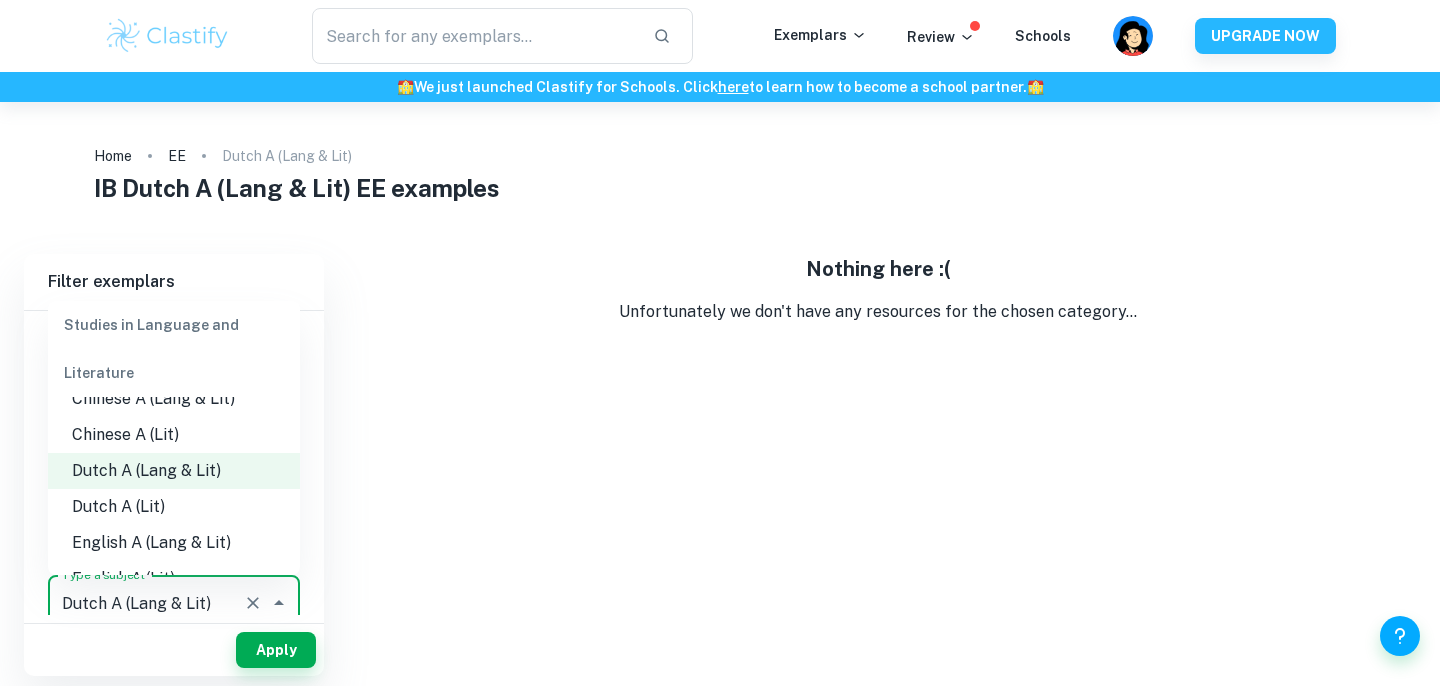 scroll, scrollTop: 108, scrollLeft: 0, axis: vertical 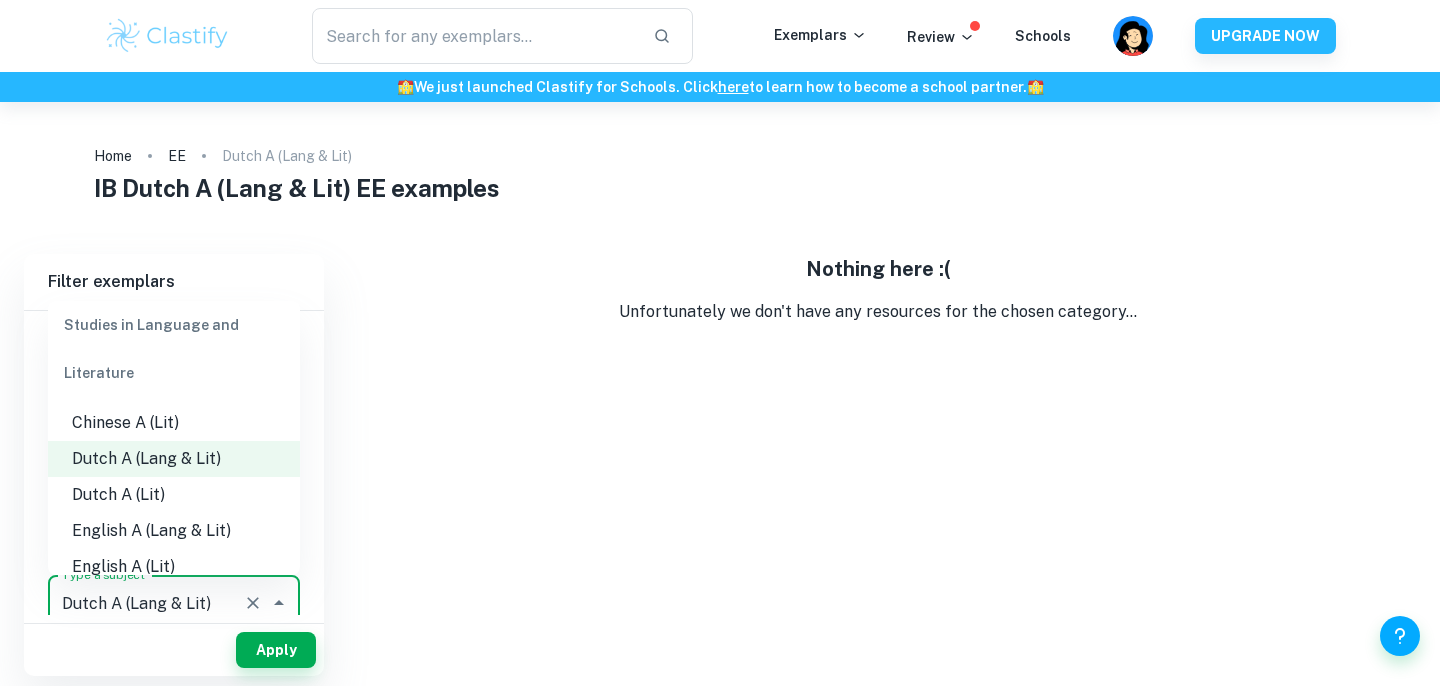 click on "English A (Lang & Lit)" at bounding box center [174, 531] 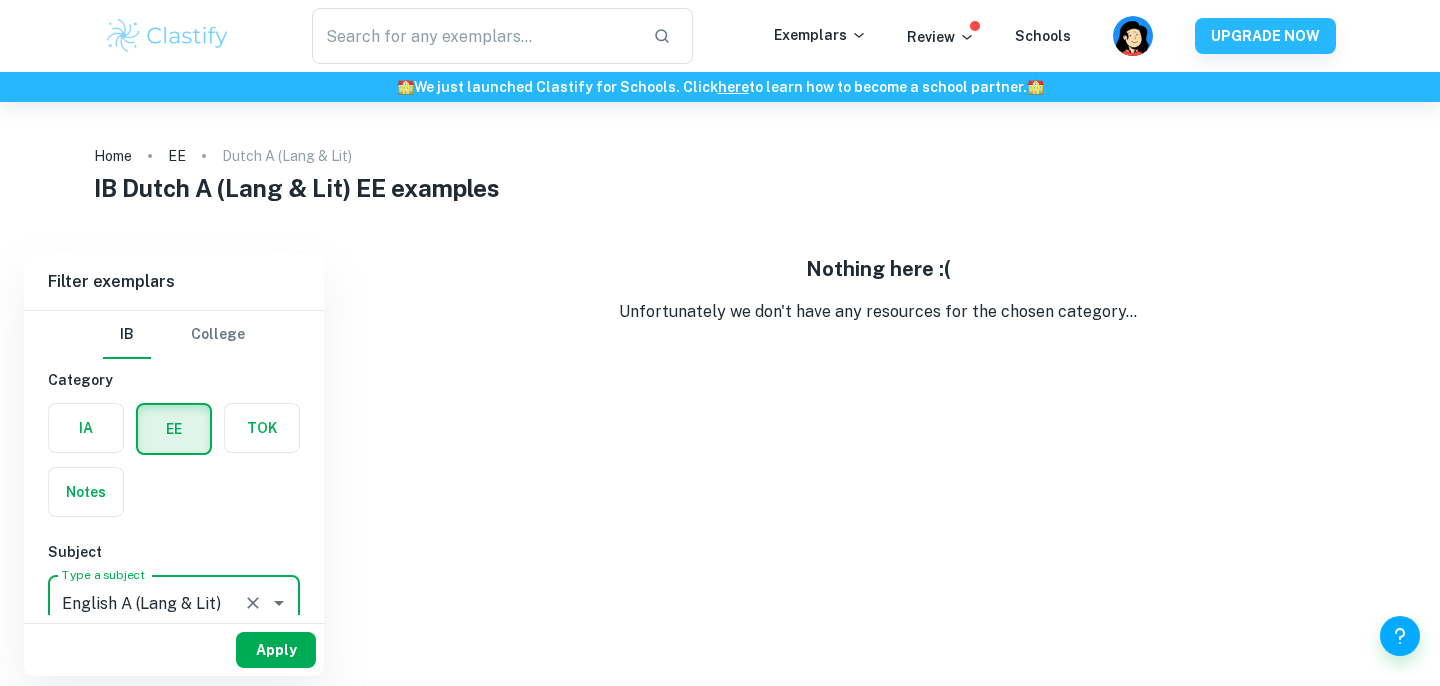 click on "Apply" at bounding box center [276, 650] 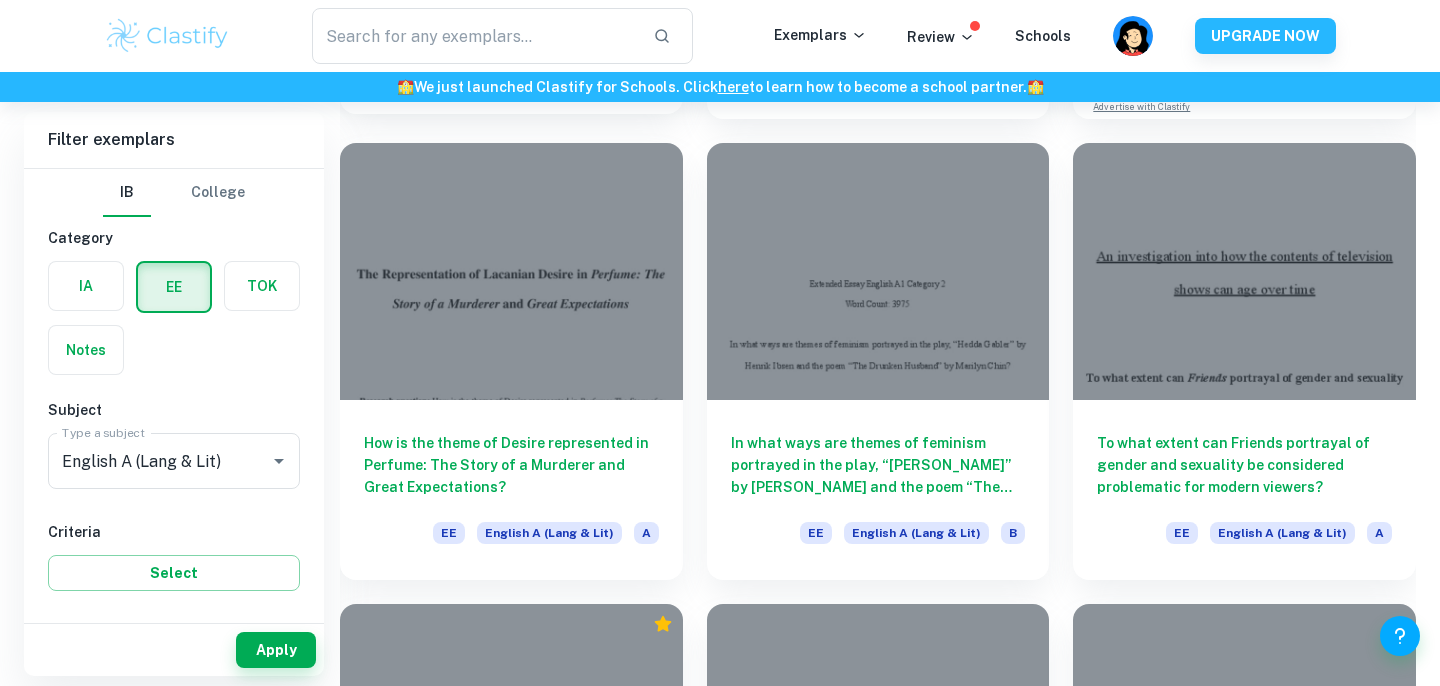 scroll, scrollTop: 13479, scrollLeft: 0, axis: vertical 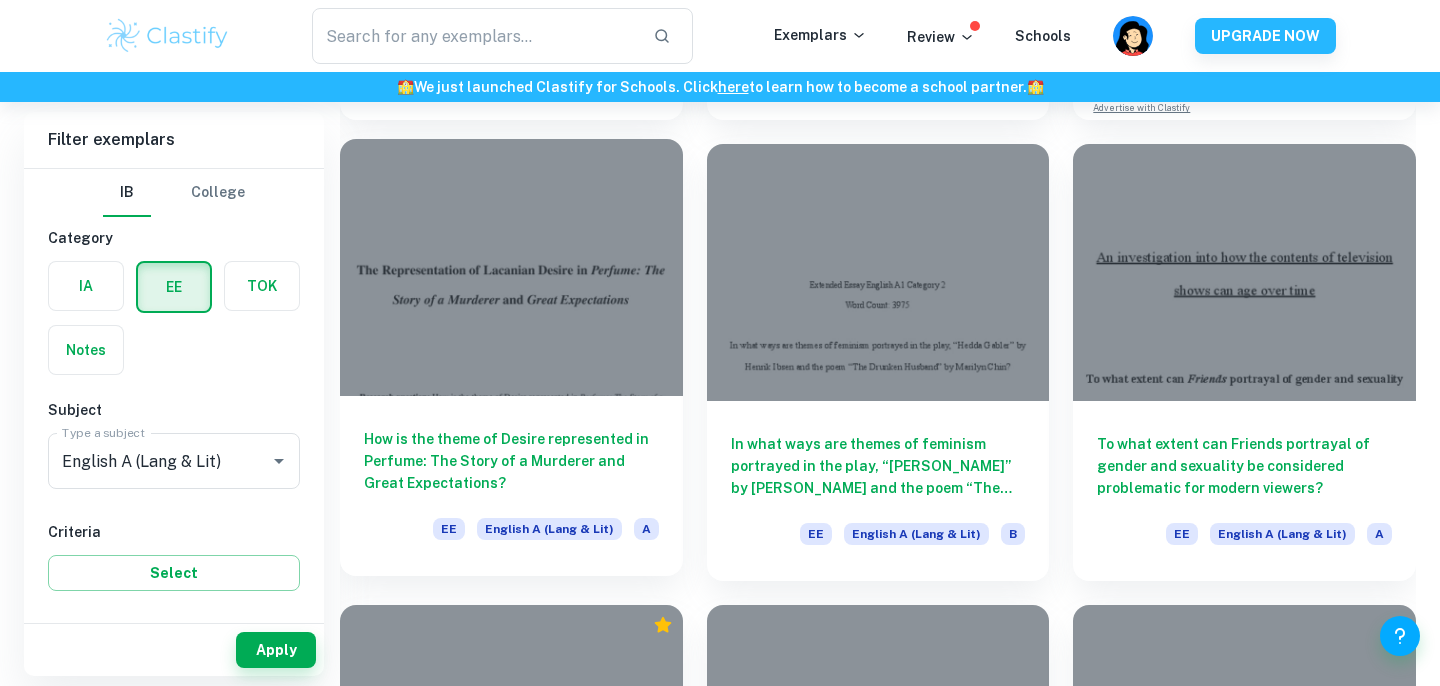 click on "How is the theme of Desire represented in Perfume: The Story of a Murderer and Great Expectations?" at bounding box center (511, 461) 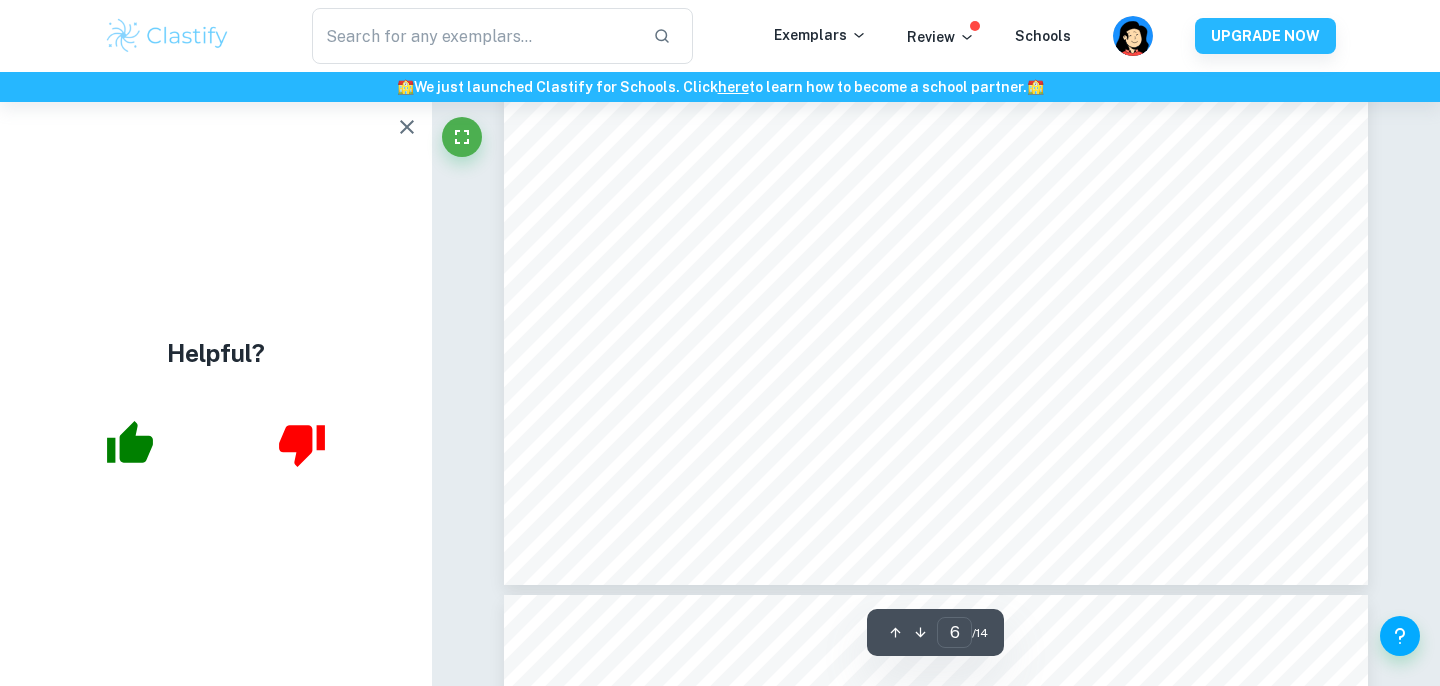 scroll, scrollTop: 7657, scrollLeft: 0, axis: vertical 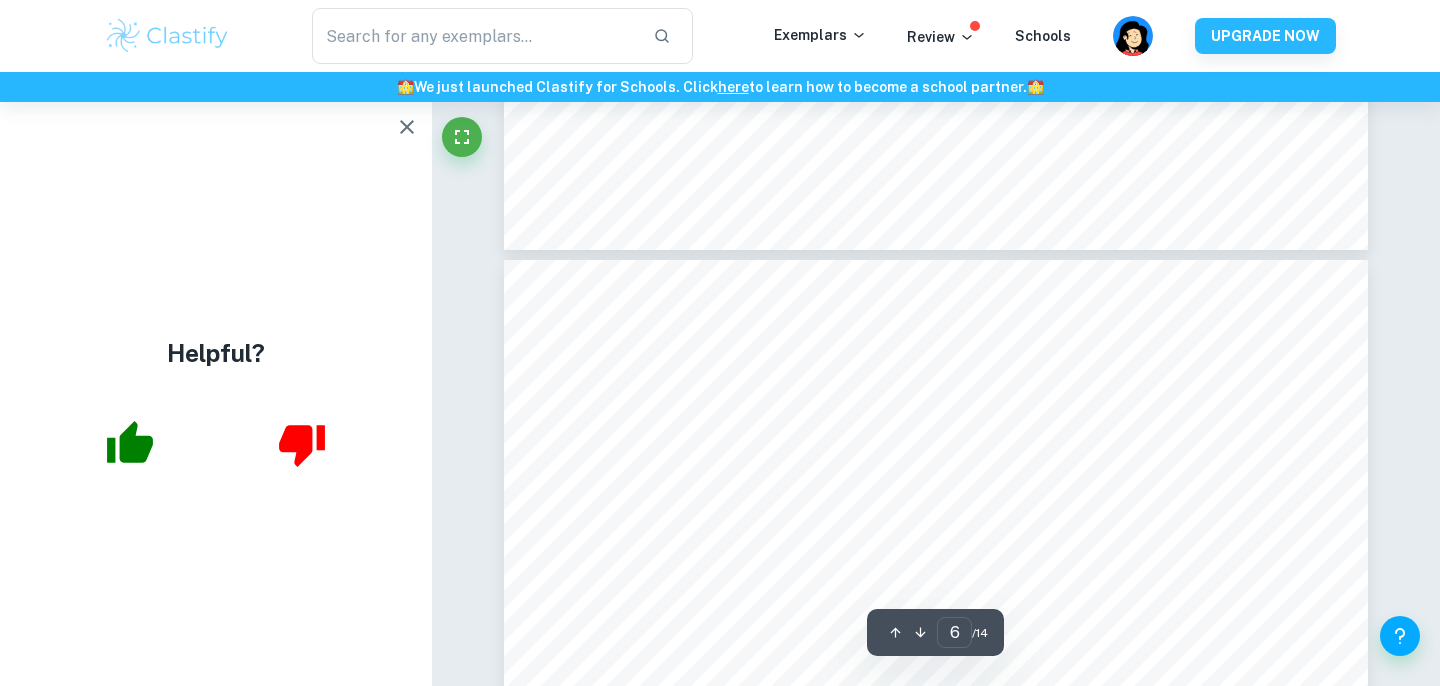 type on "7" 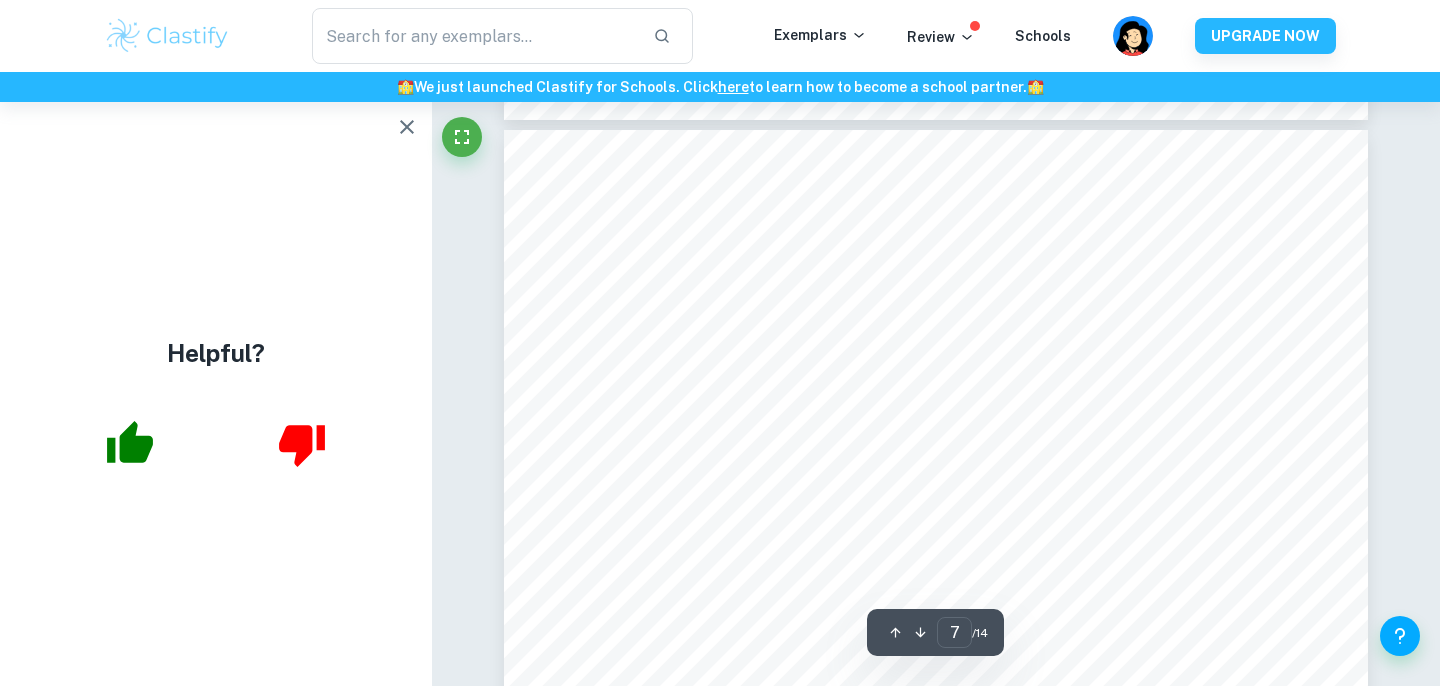 scroll, scrollTop: 8371, scrollLeft: 0, axis: vertical 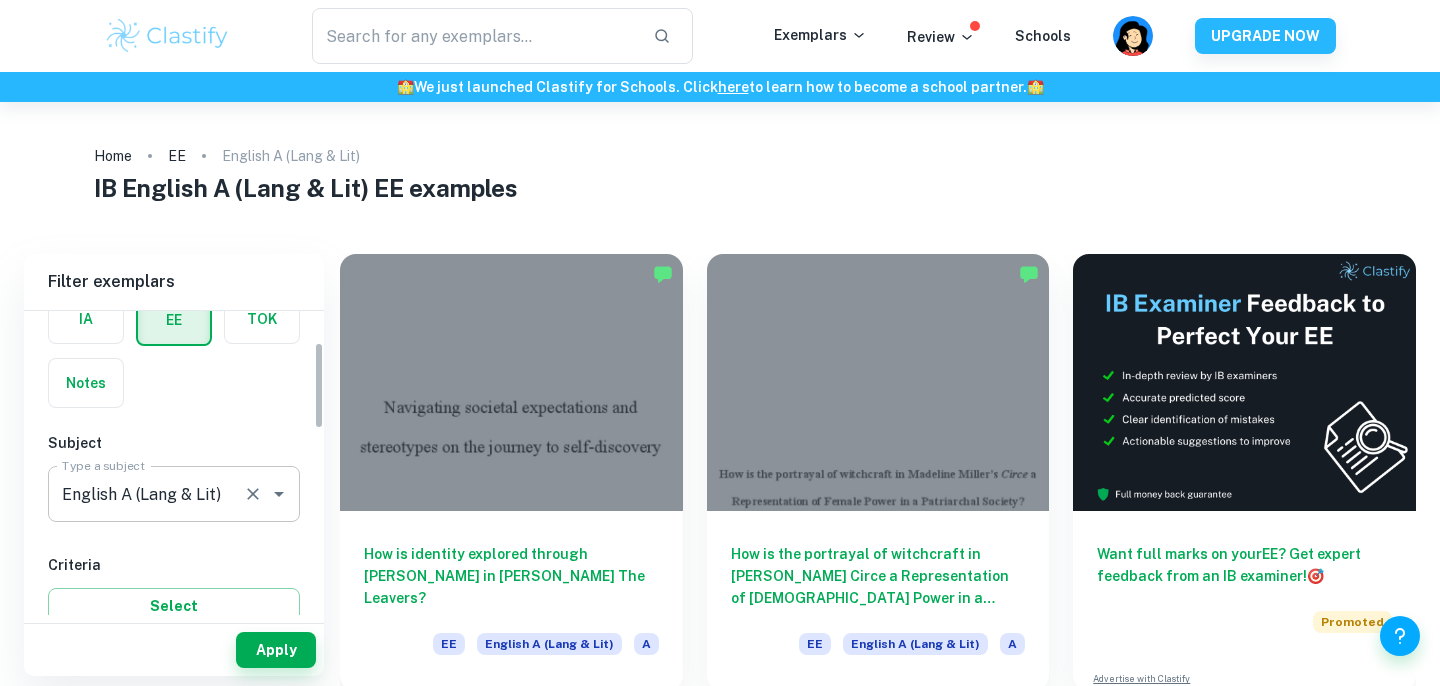 click on "English A (Lang & Lit)" at bounding box center (146, 494) 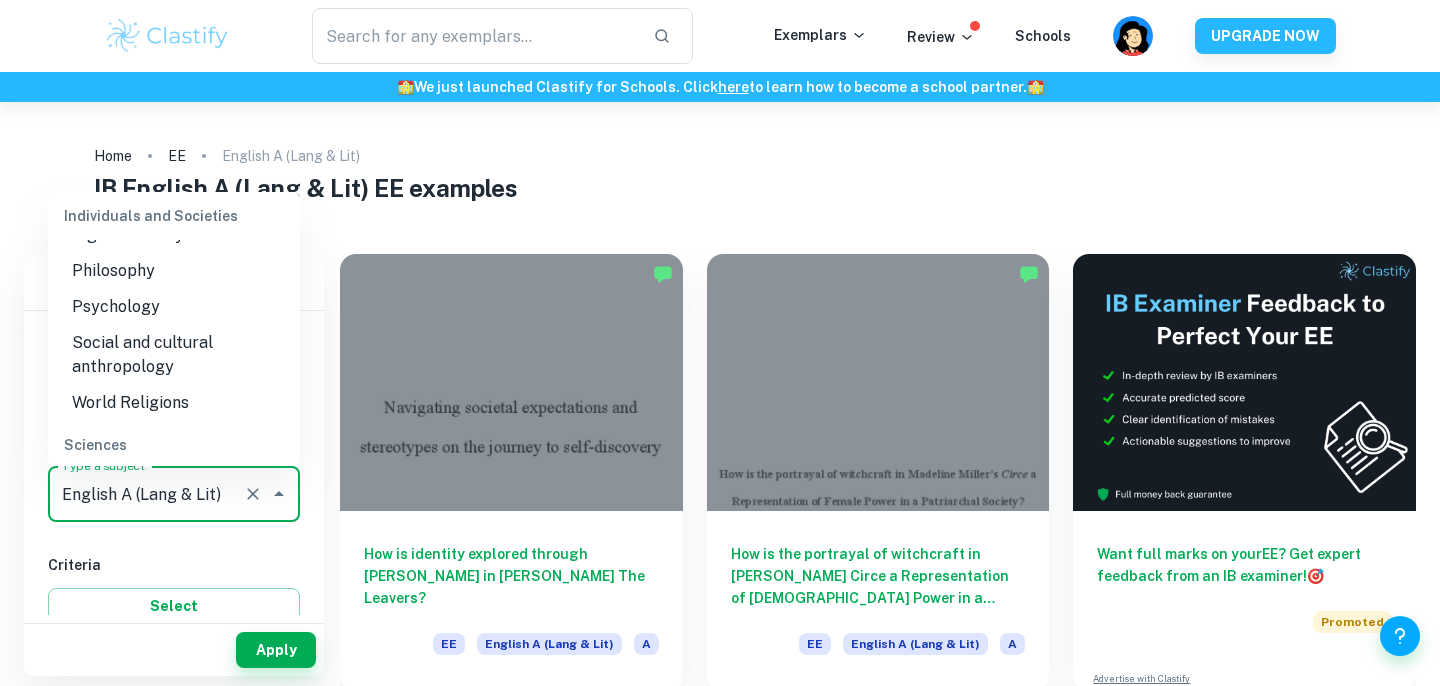 scroll, scrollTop: 2043, scrollLeft: 0, axis: vertical 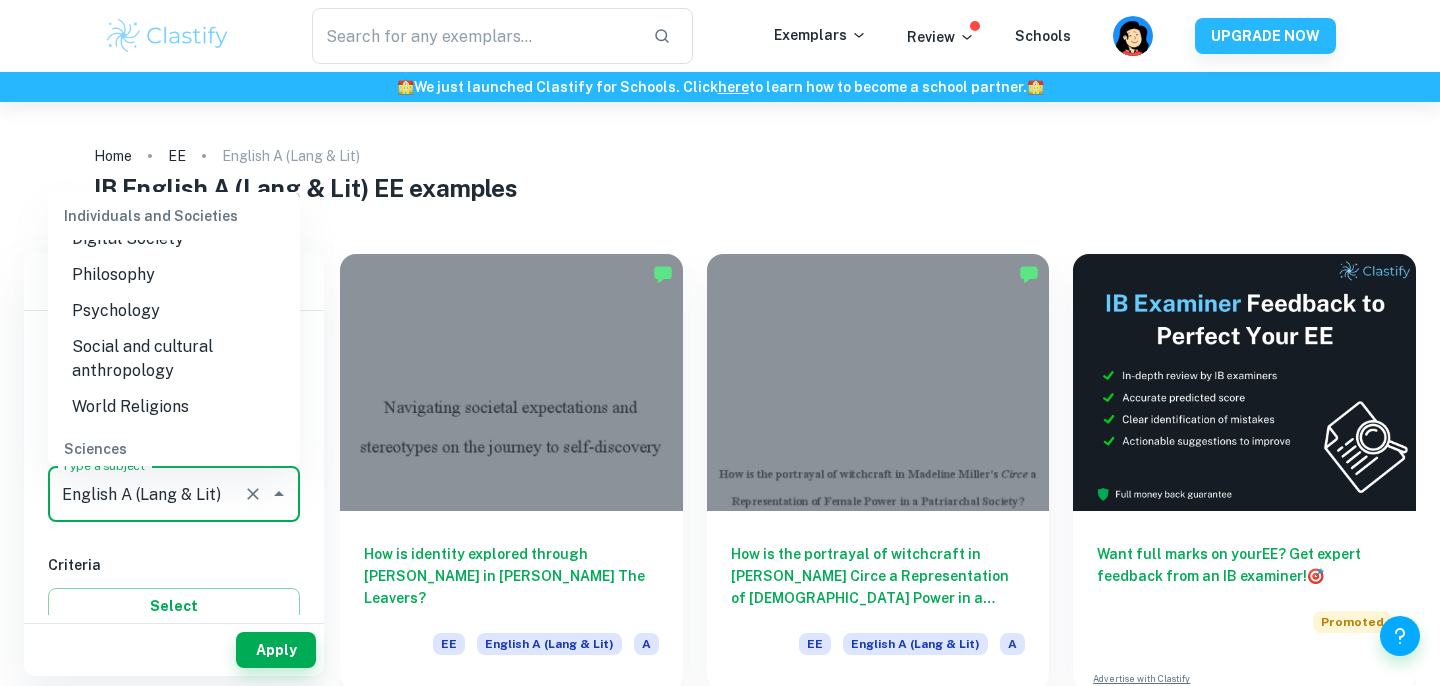 click on "Philosophy" at bounding box center [174, 275] 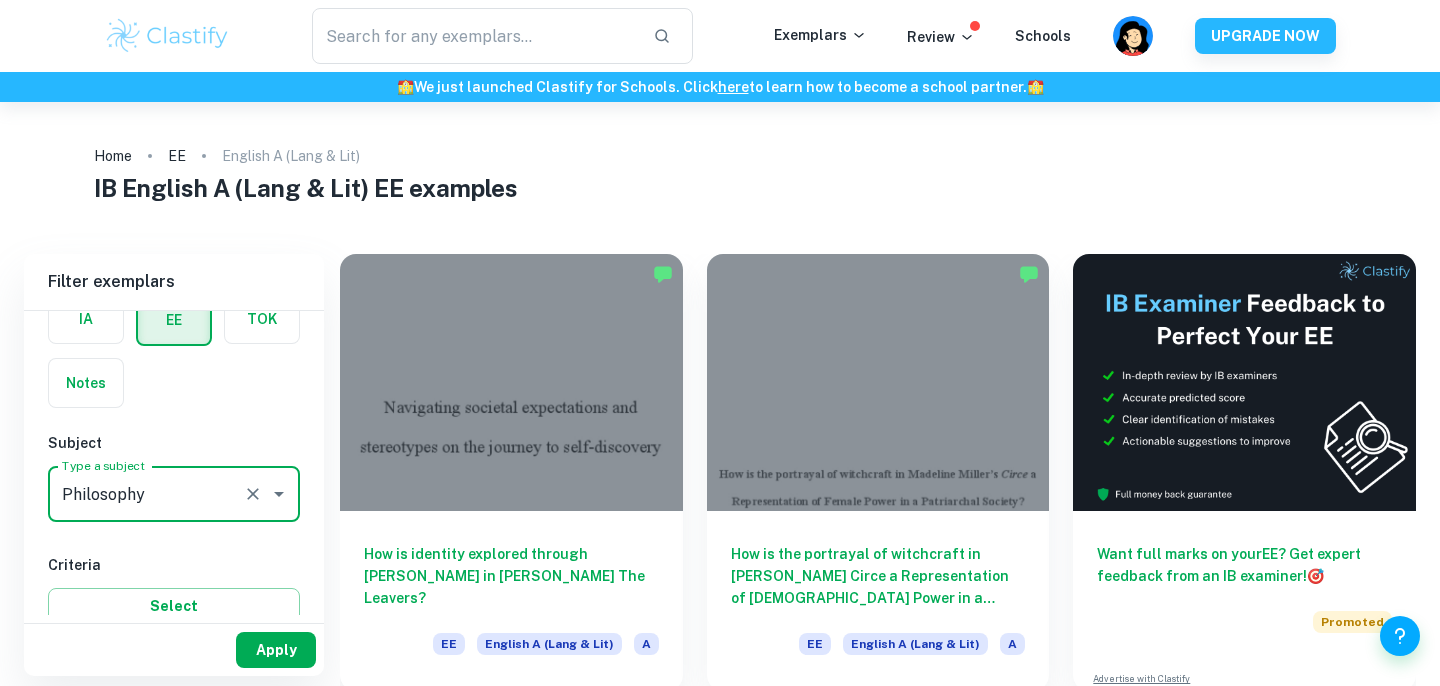 click on "Apply" at bounding box center [276, 650] 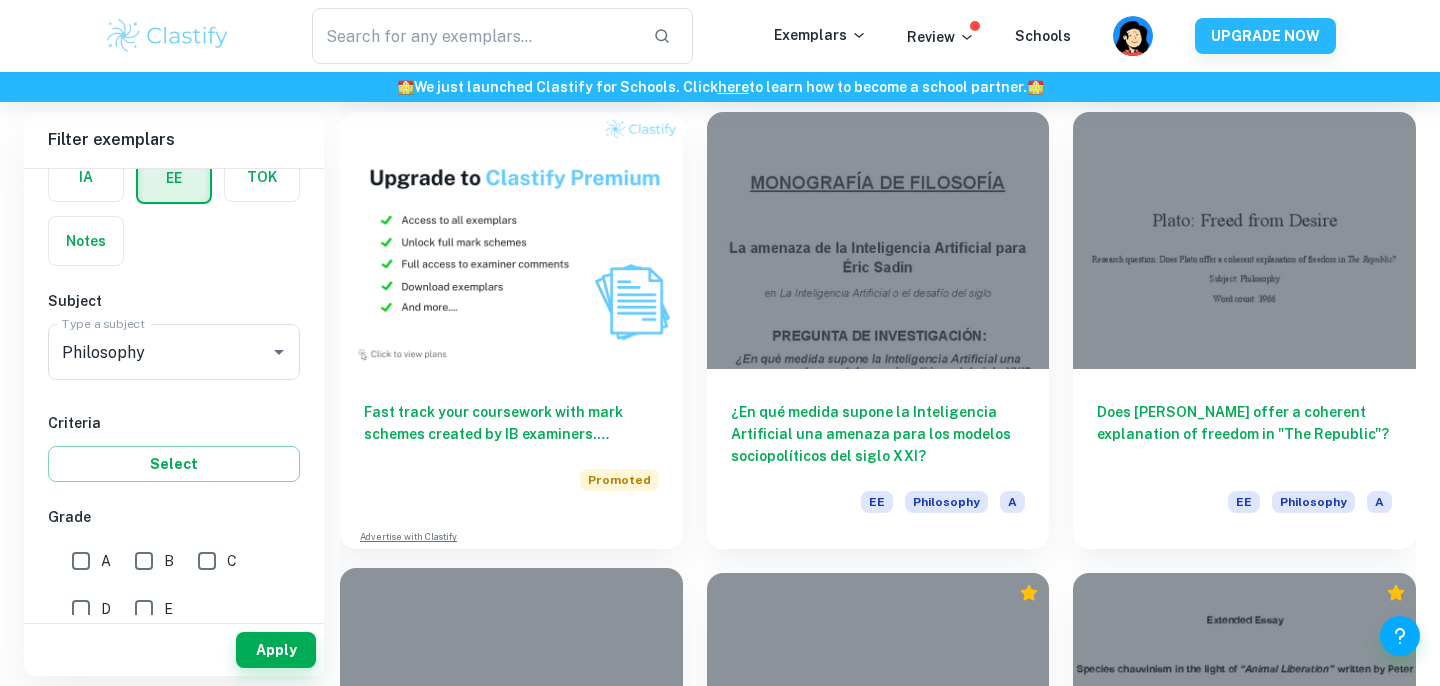 scroll, scrollTop: 1060, scrollLeft: 0, axis: vertical 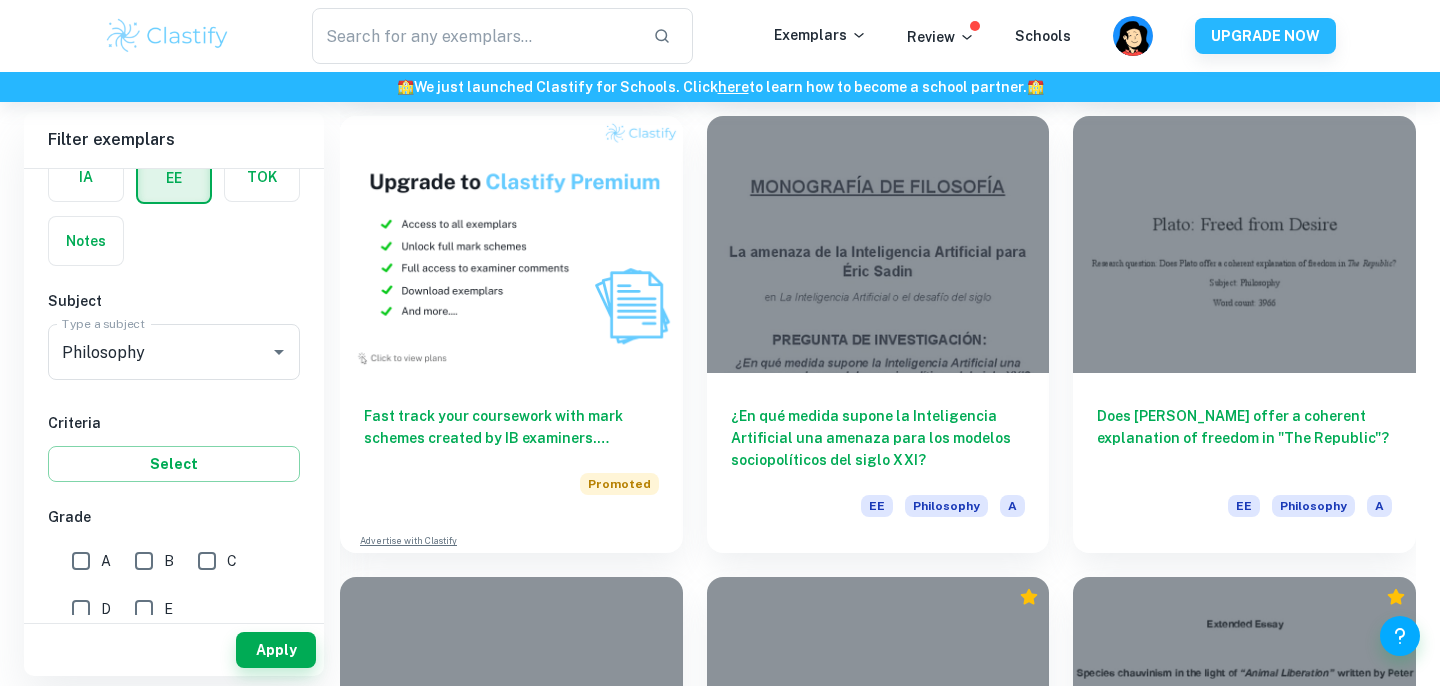 click on "Type a subject Philosophy Type a subject" at bounding box center [174, 356] 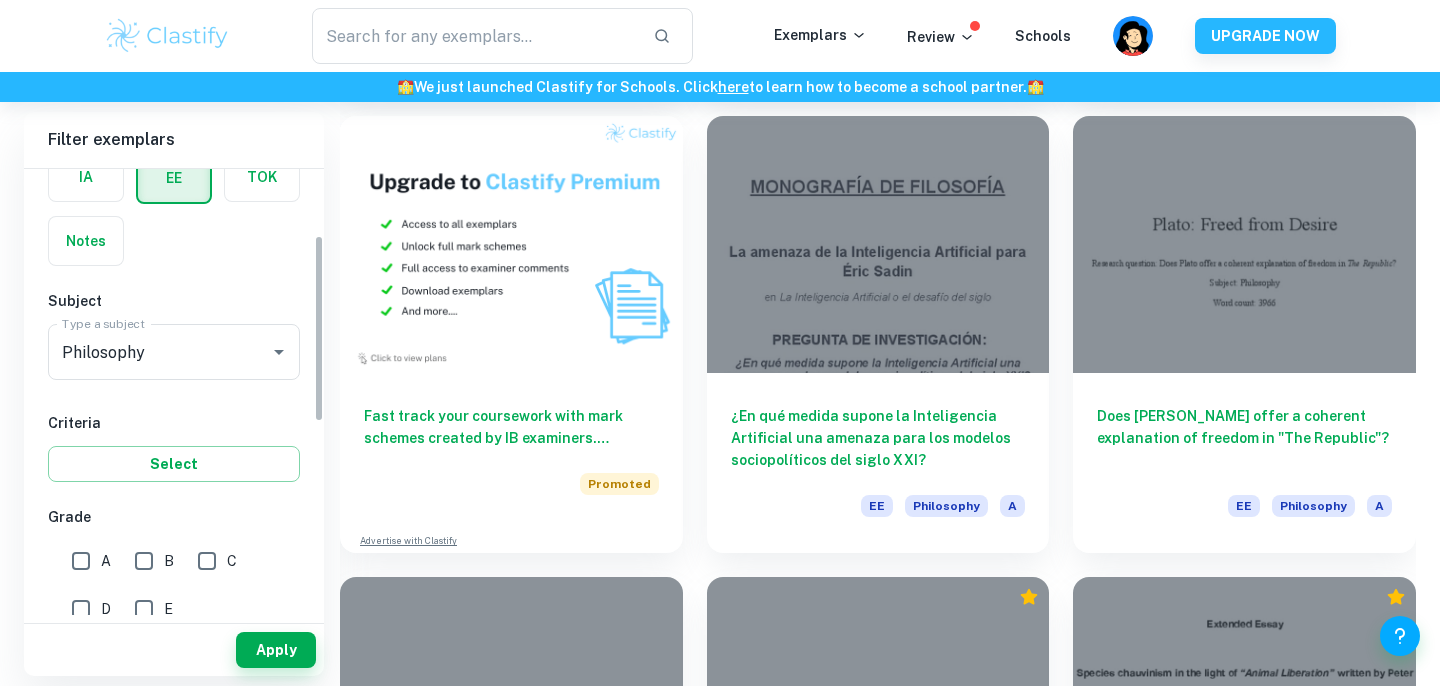 scroll, scrollTop: 157, scrollLeft: 0, axis: vertical 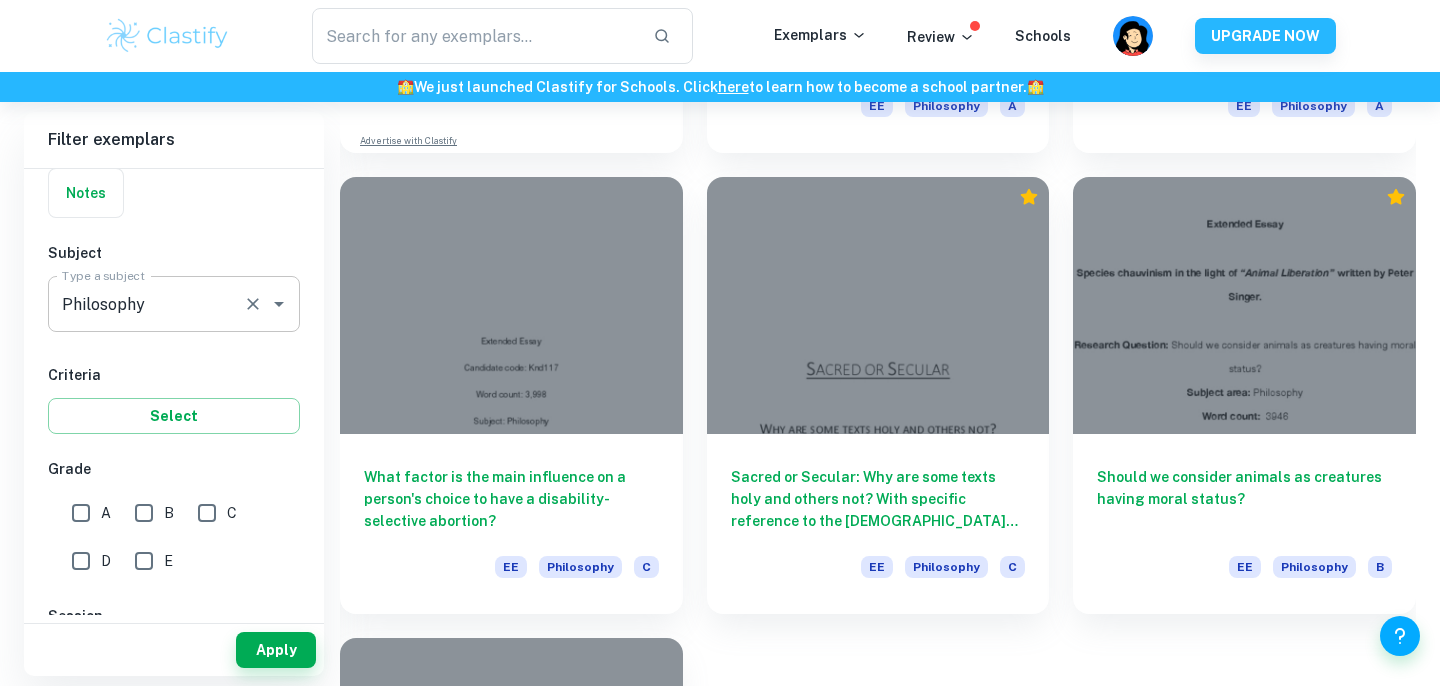 click on "Philosophy" at bounding box center [146, 304] 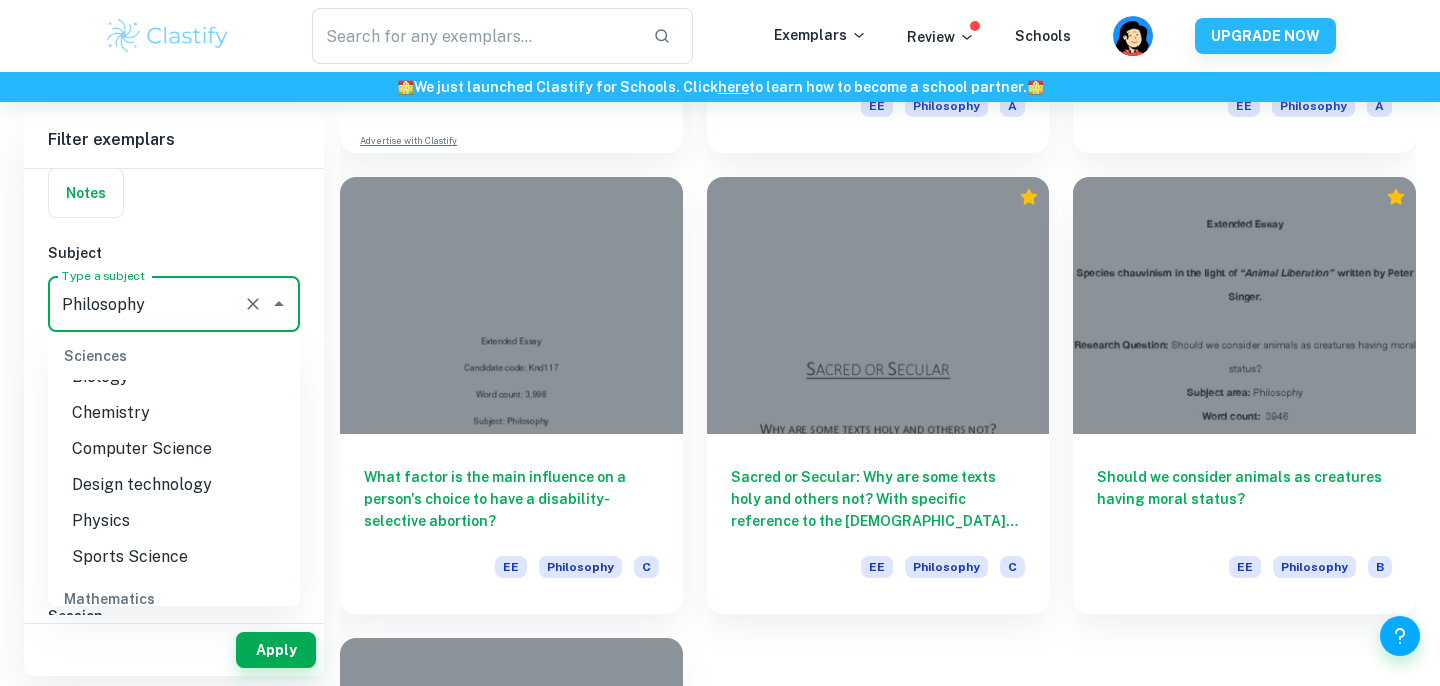 scroll, scrollTop: 2302, scrollLeft: 0, axis: vertical 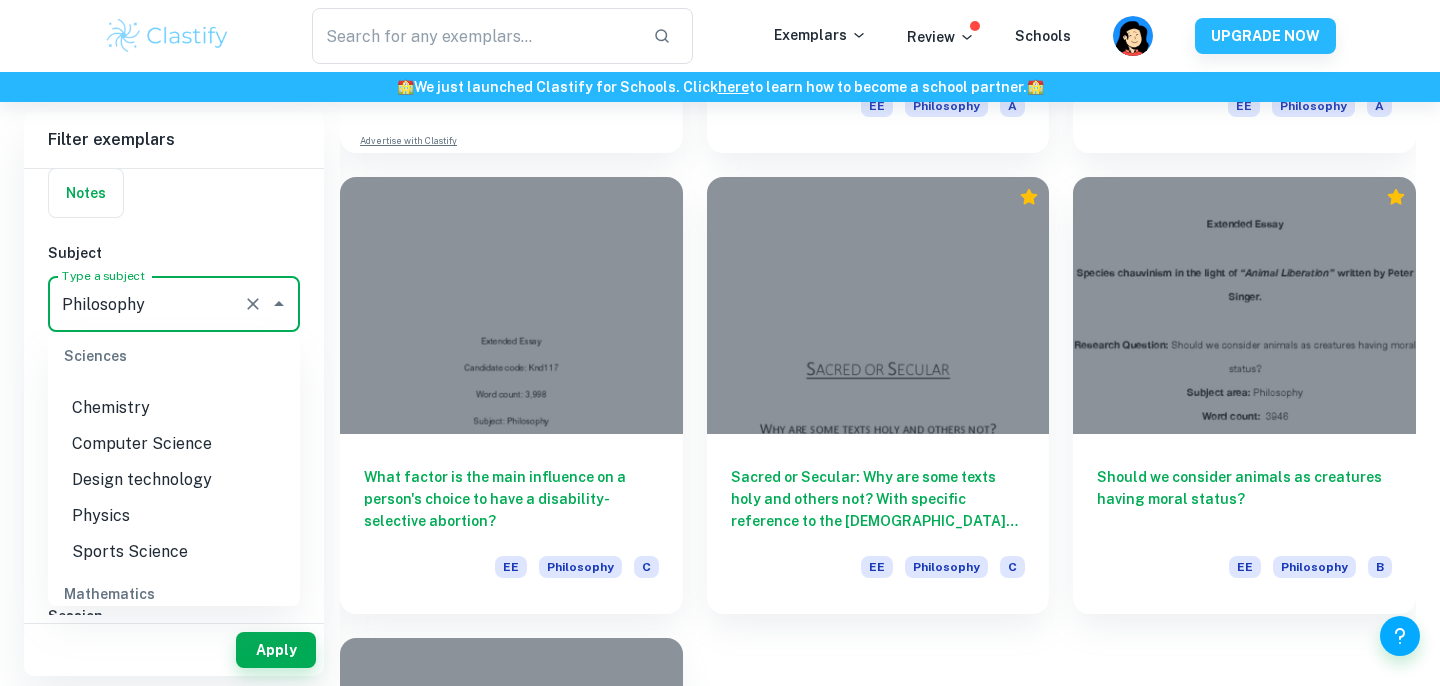 click on "Chemistry" at bounding box center (174, 408) 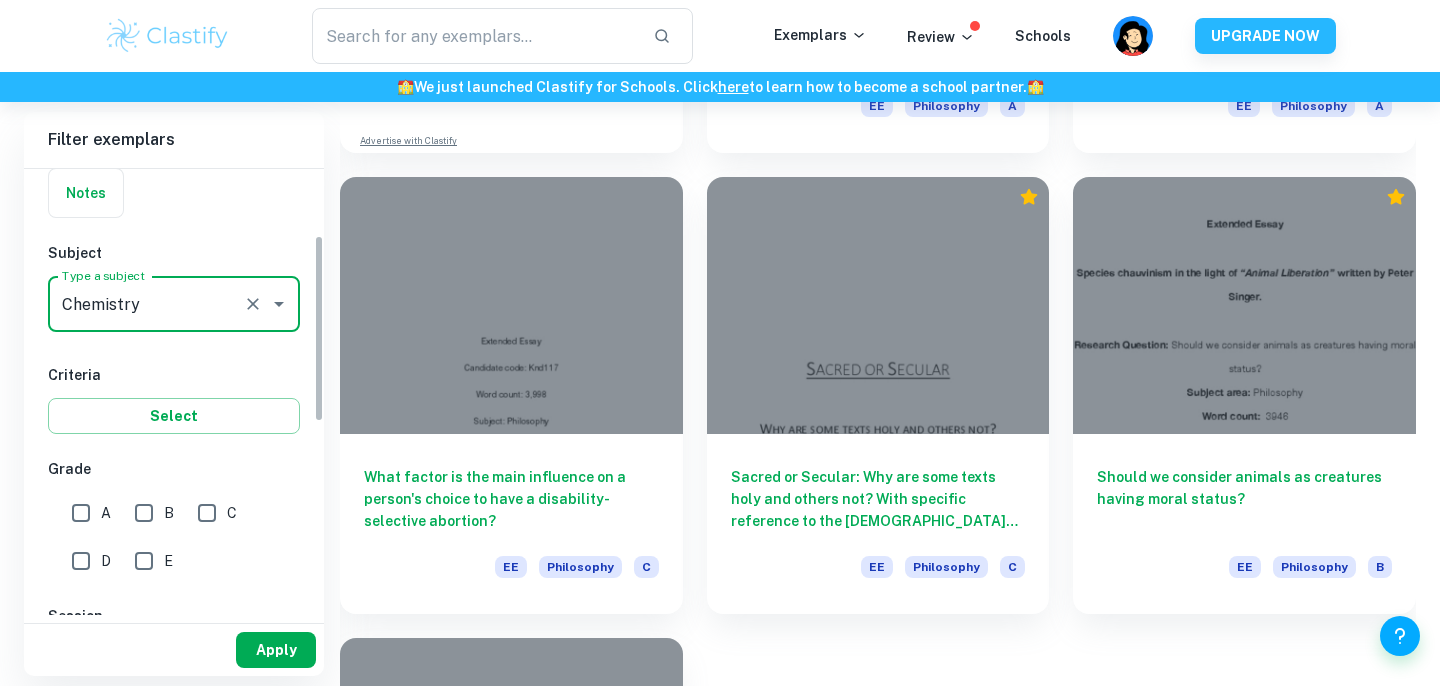click on "Apply" at bounding box center [276, 650] 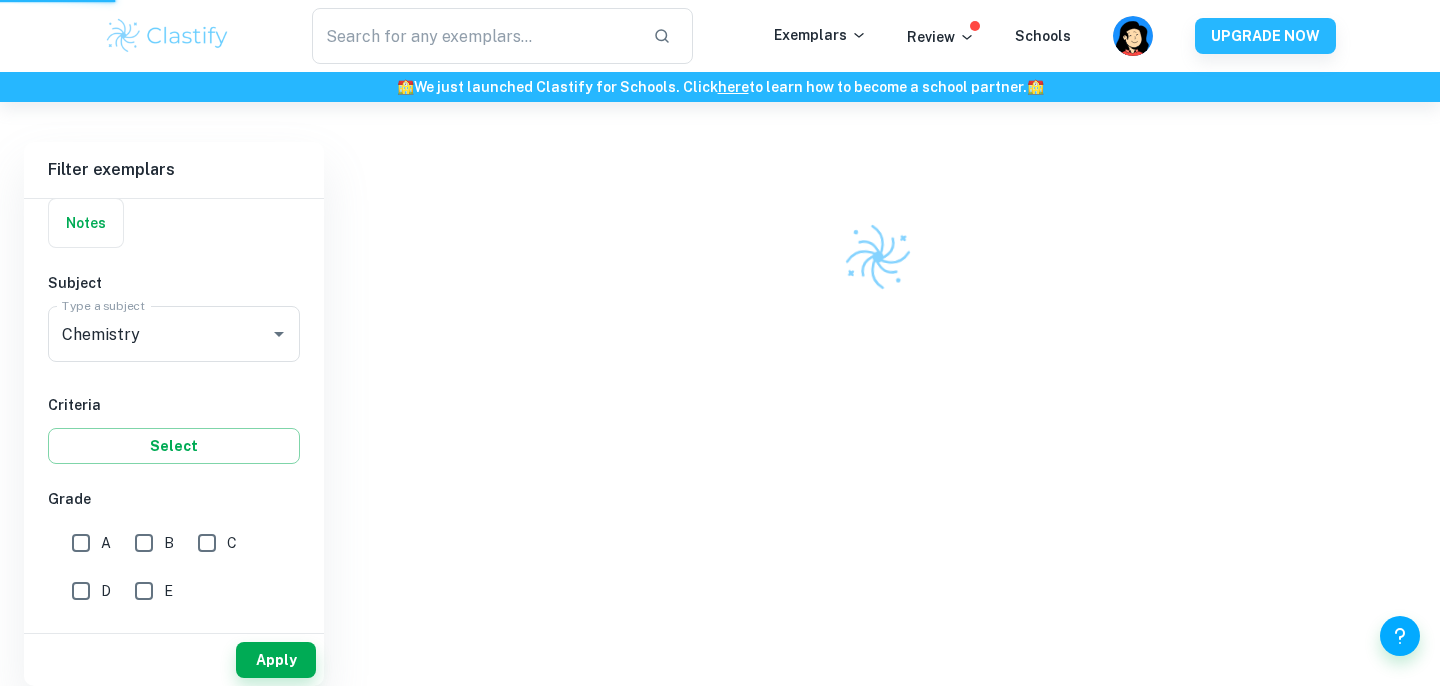 scroll, scrollTop: 102, scrollLeft: 0, axis: vertical 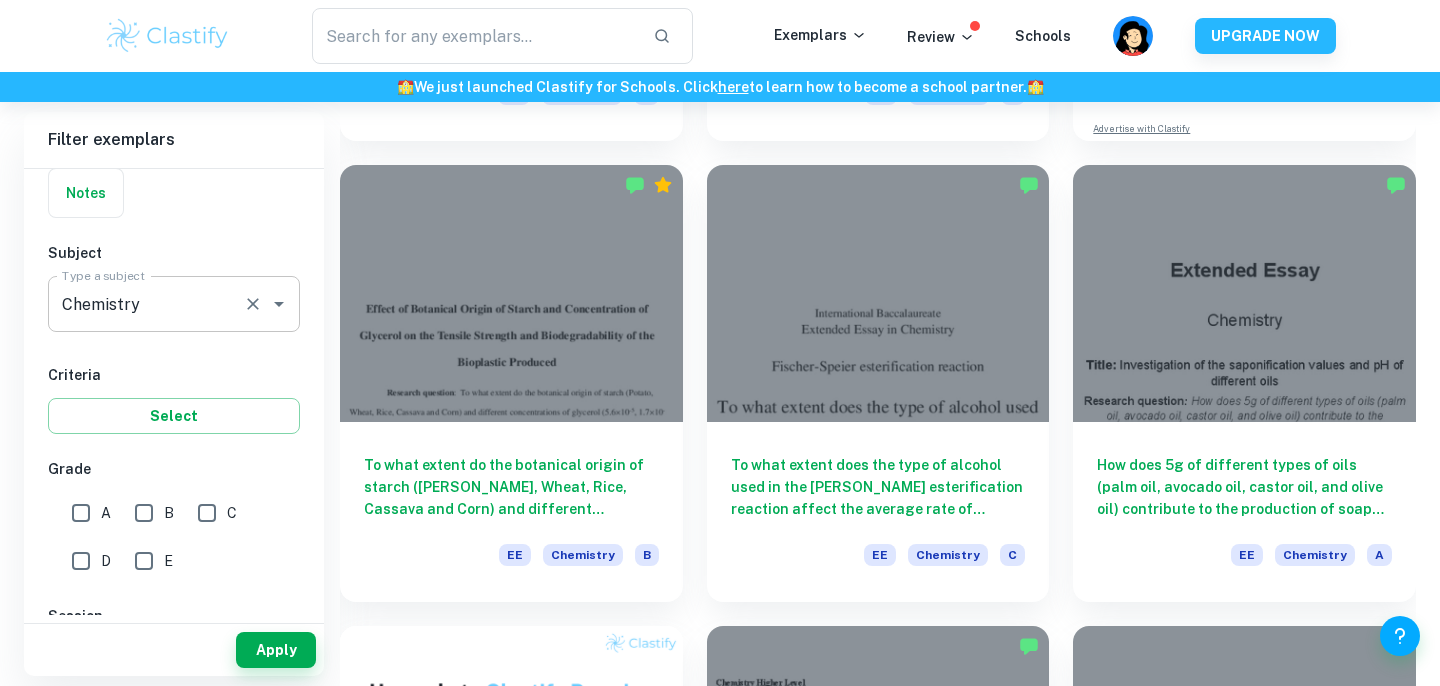 click on "Chemistry" at bounding box center [146, 304] 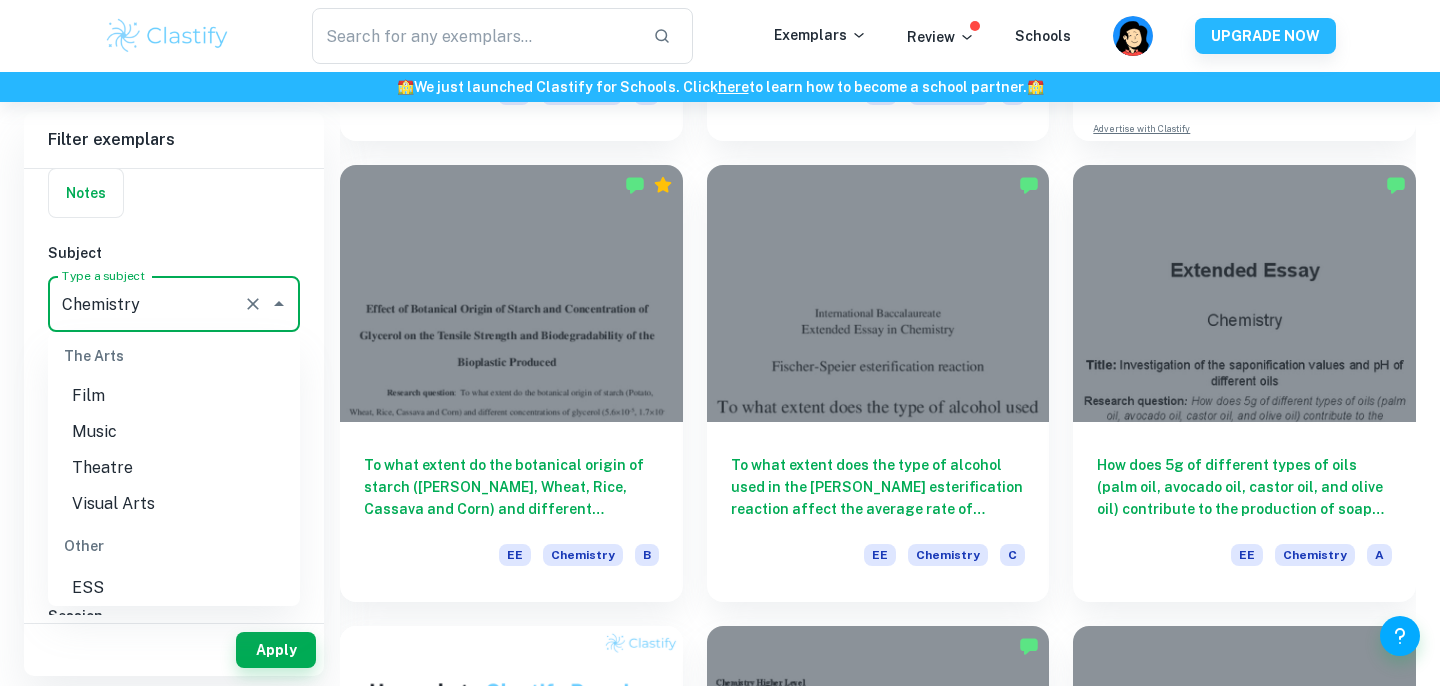 scroll, scrollTop: 2741, scrollLeft: 0, axis: vertical 